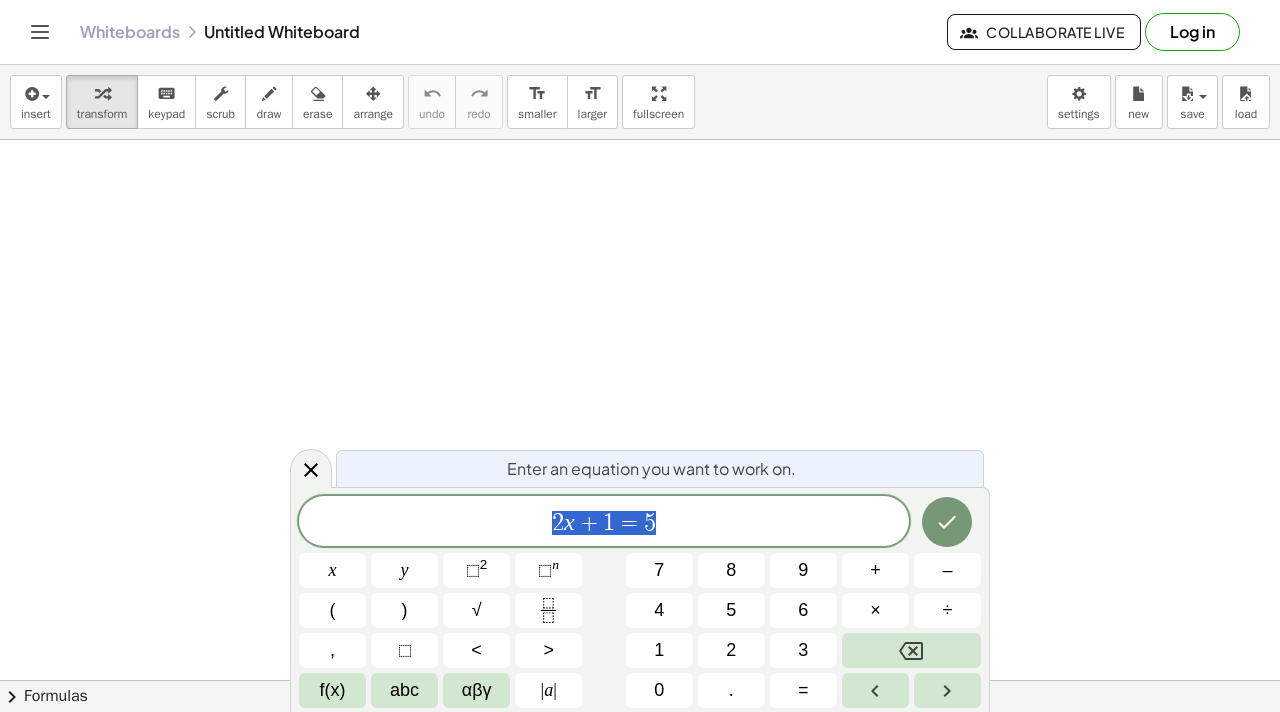 scroll, scrollTop: 0, scrollLeft: 0, axis: both 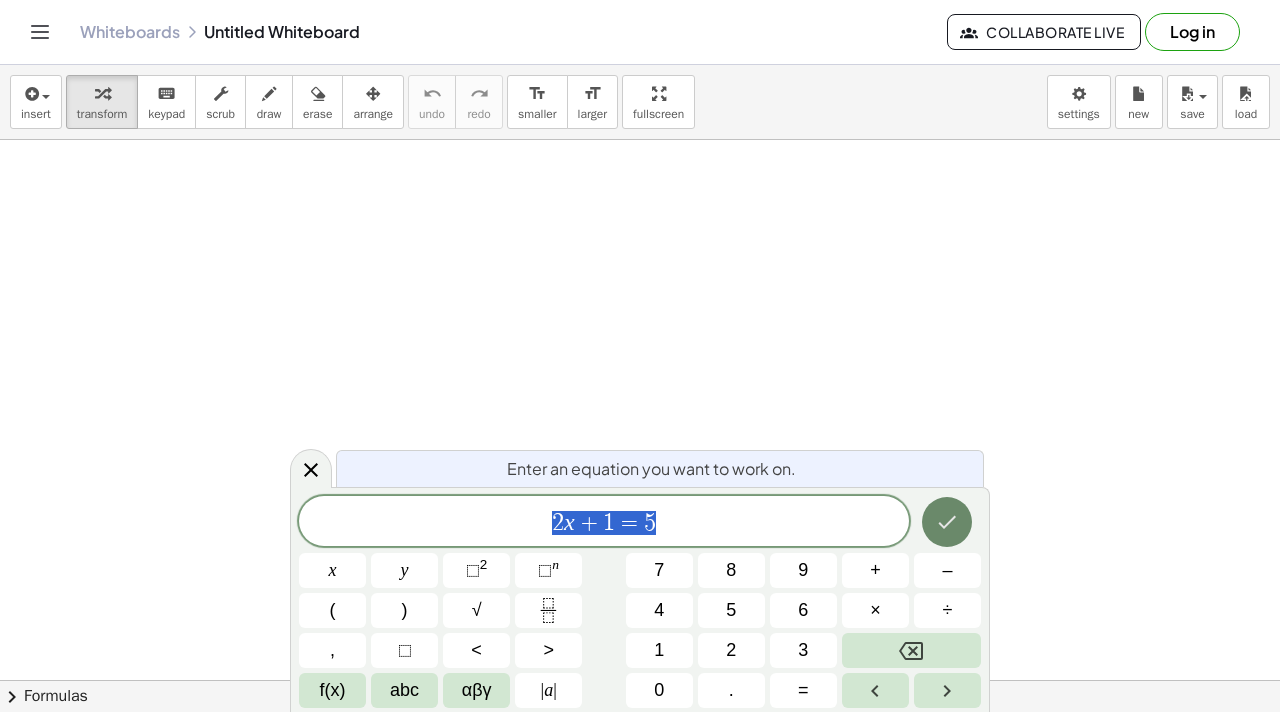 click at bounding box center (947, 522) 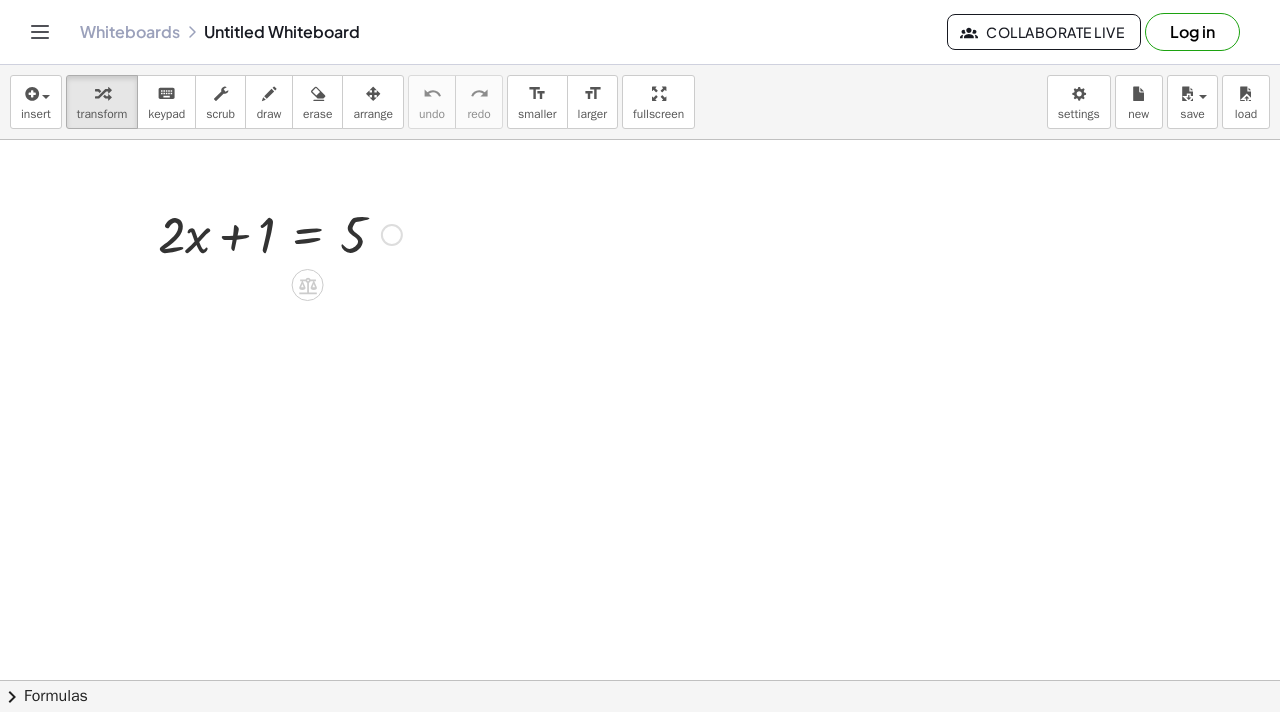 click at bounding box center (280, 233) 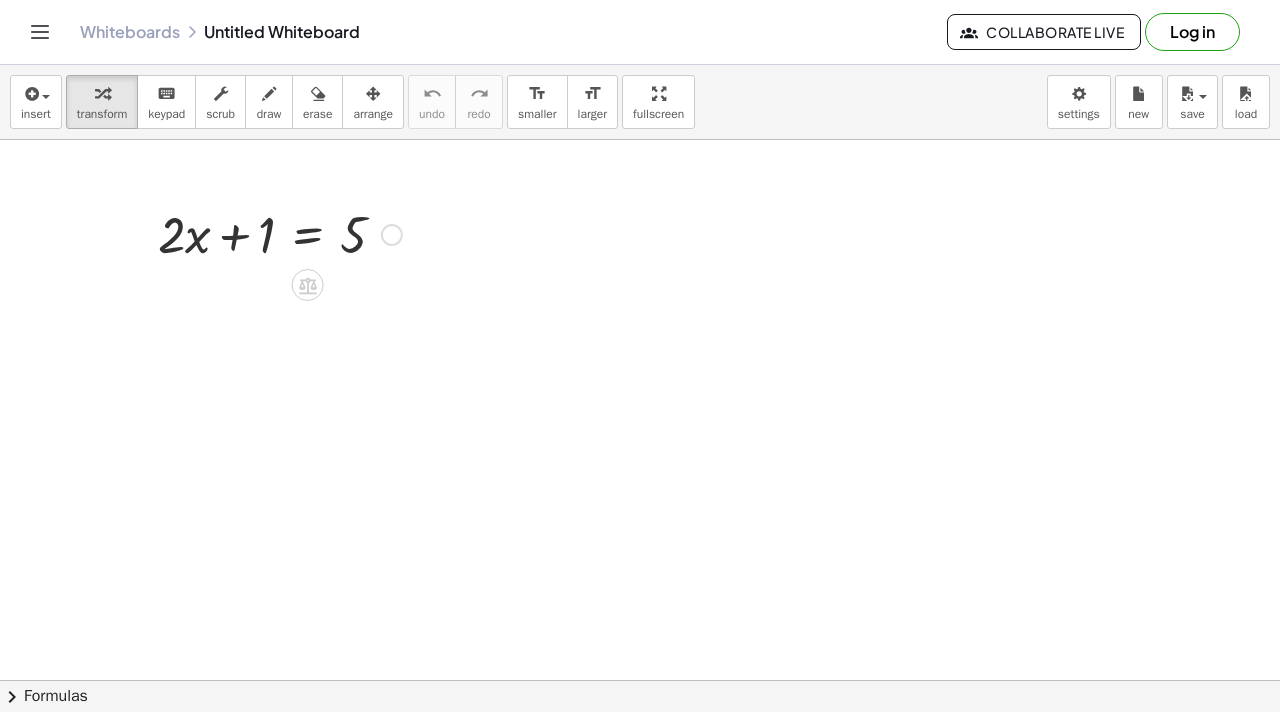 click at bounding box center [280, 233] 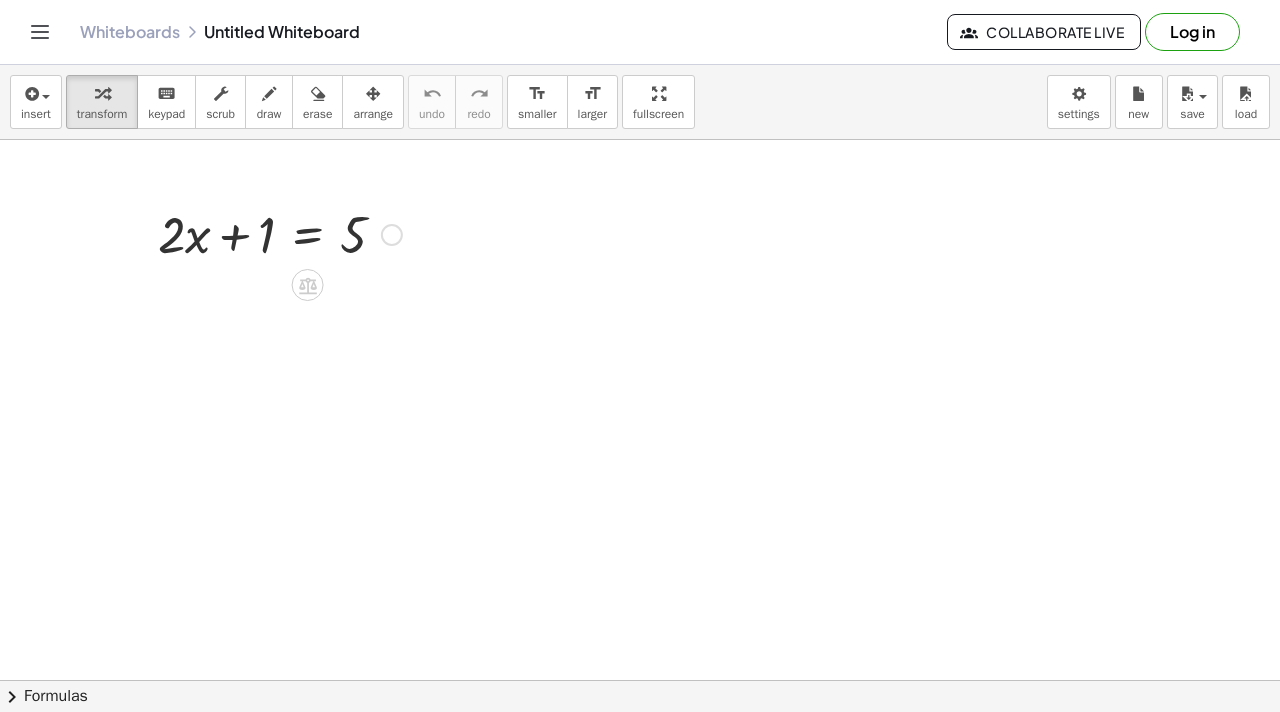 click at bounding box center (280, 233) 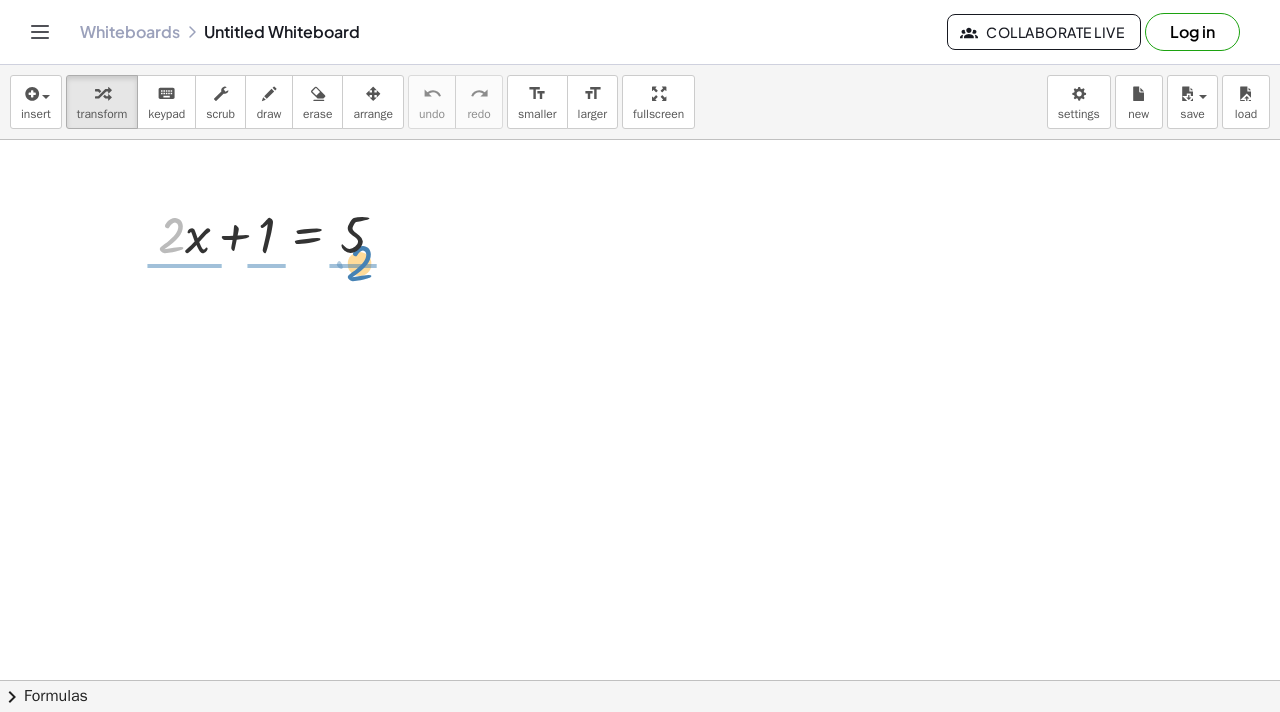 drag, startPoint x: 175, startPoint y: 243, endPoint x: 362, endPoint y: 274, distance: 189.55211 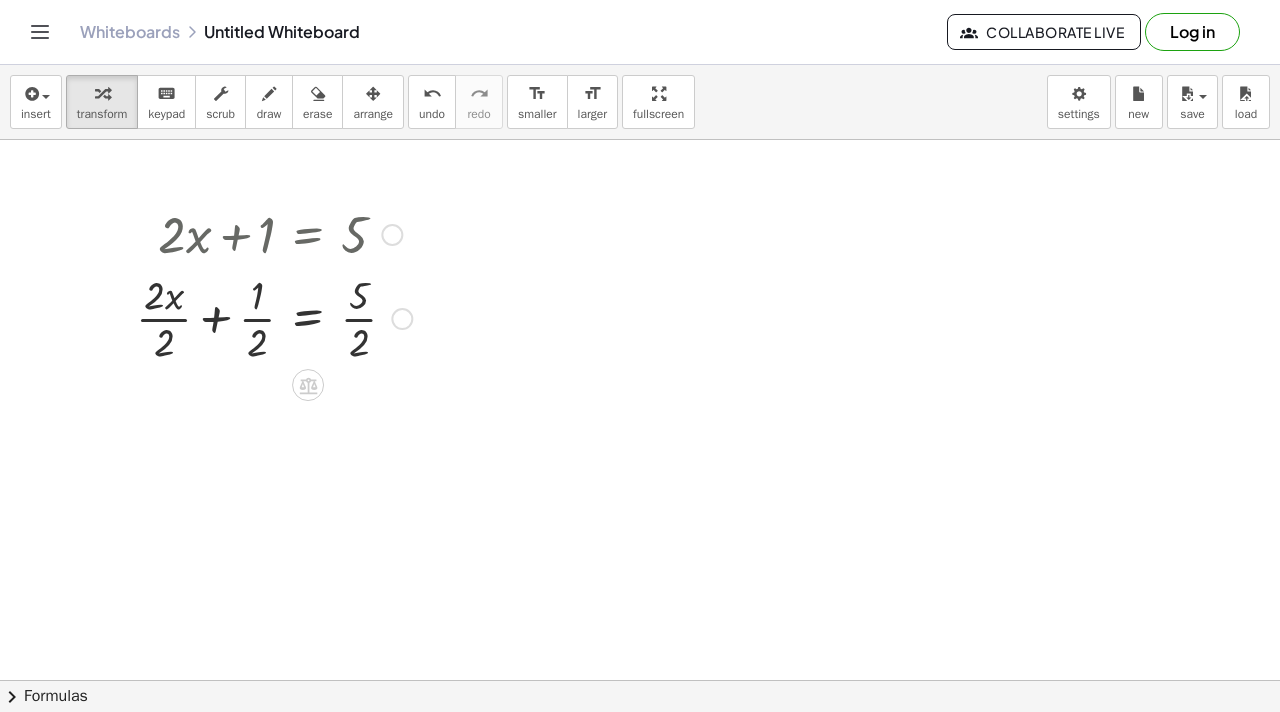 click at bounding box center [274, 317] 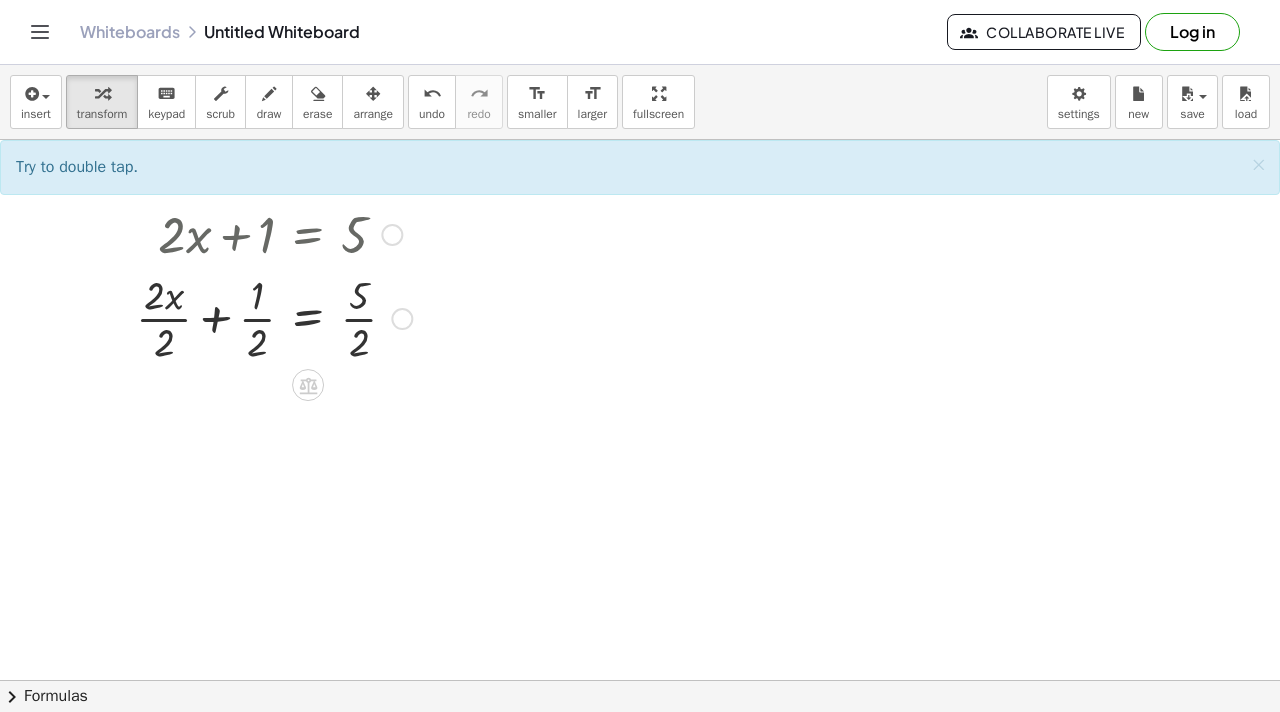 click at bounding box center (274, 317) 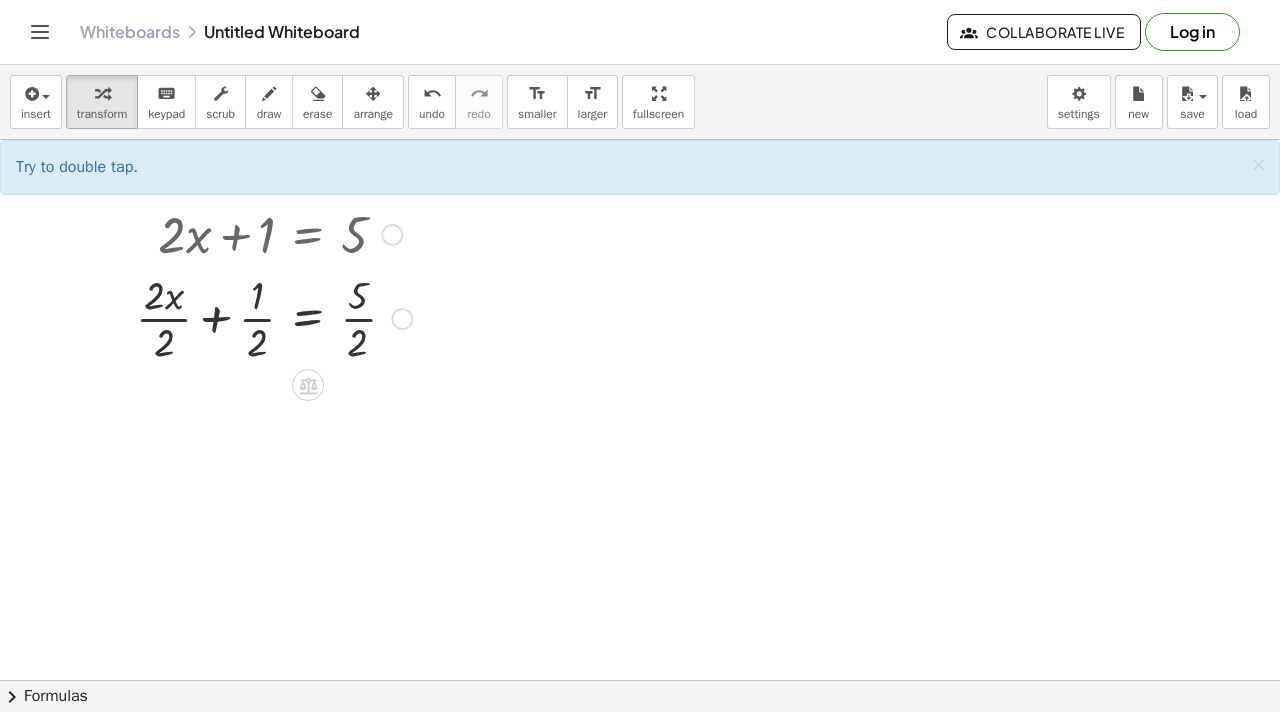 click at bounding box center (274, 317) 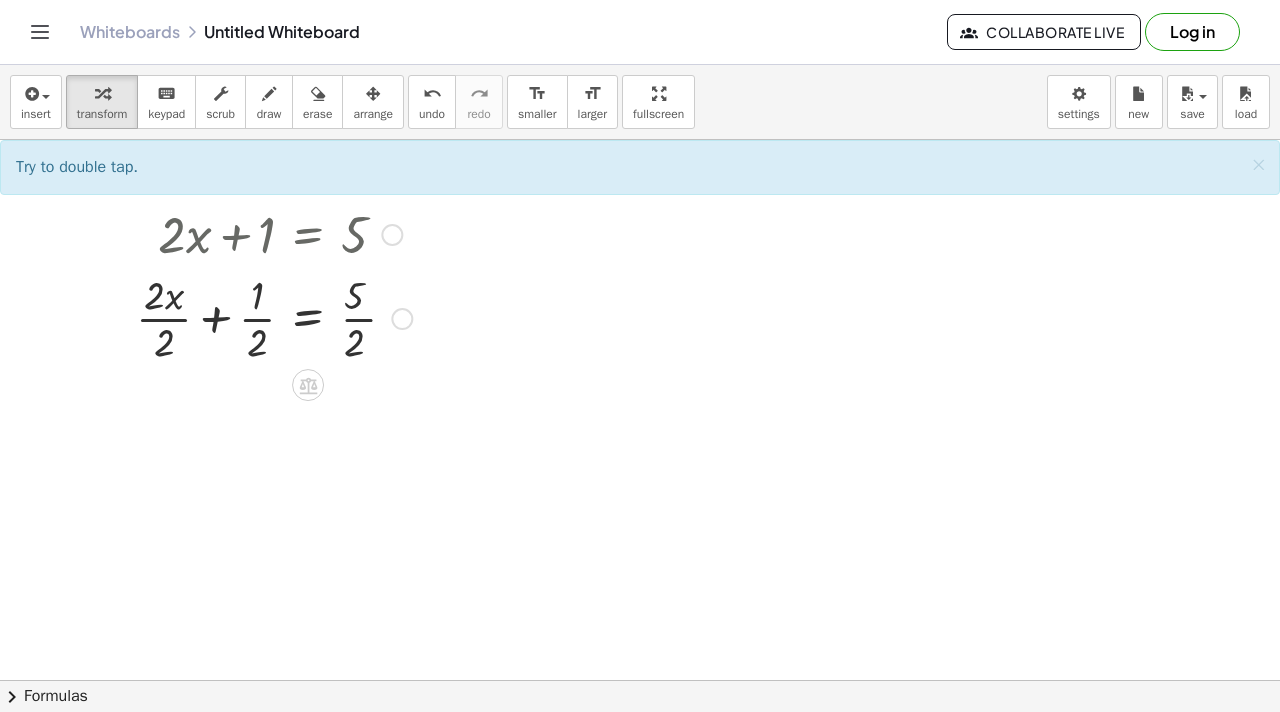 click at bounding box center [274, 317] 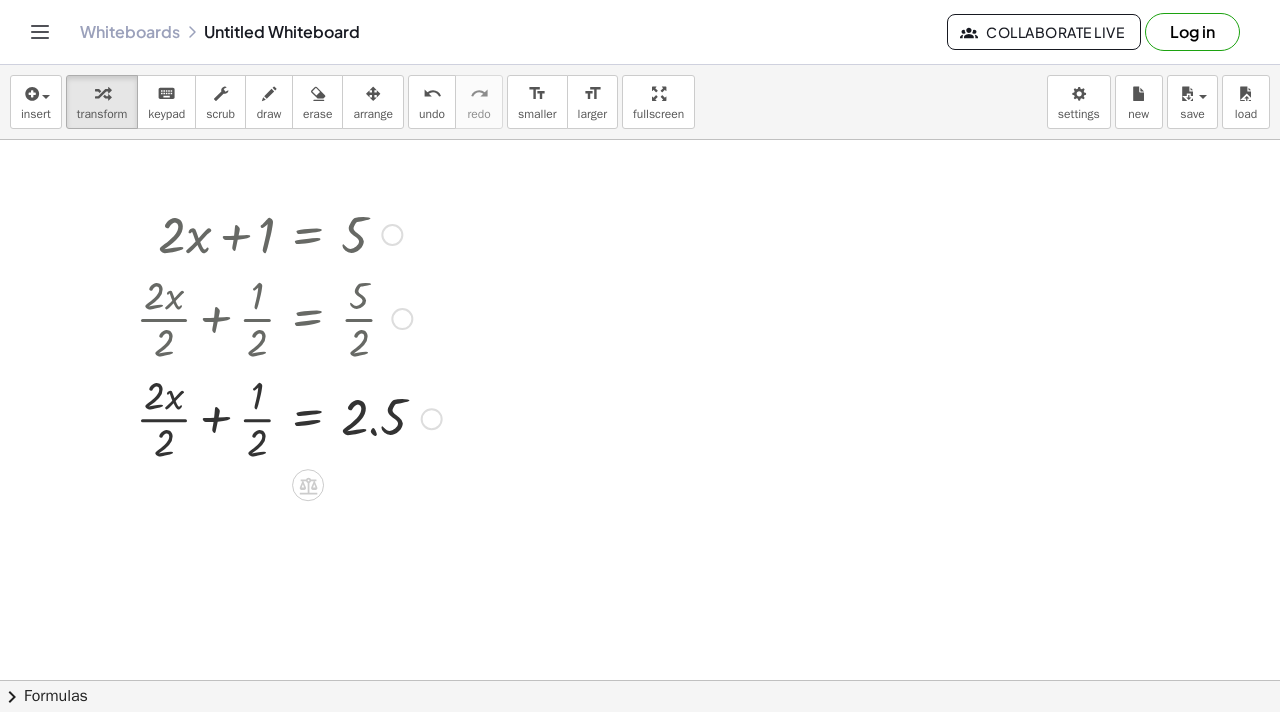 click at bounding box center (289, 417) 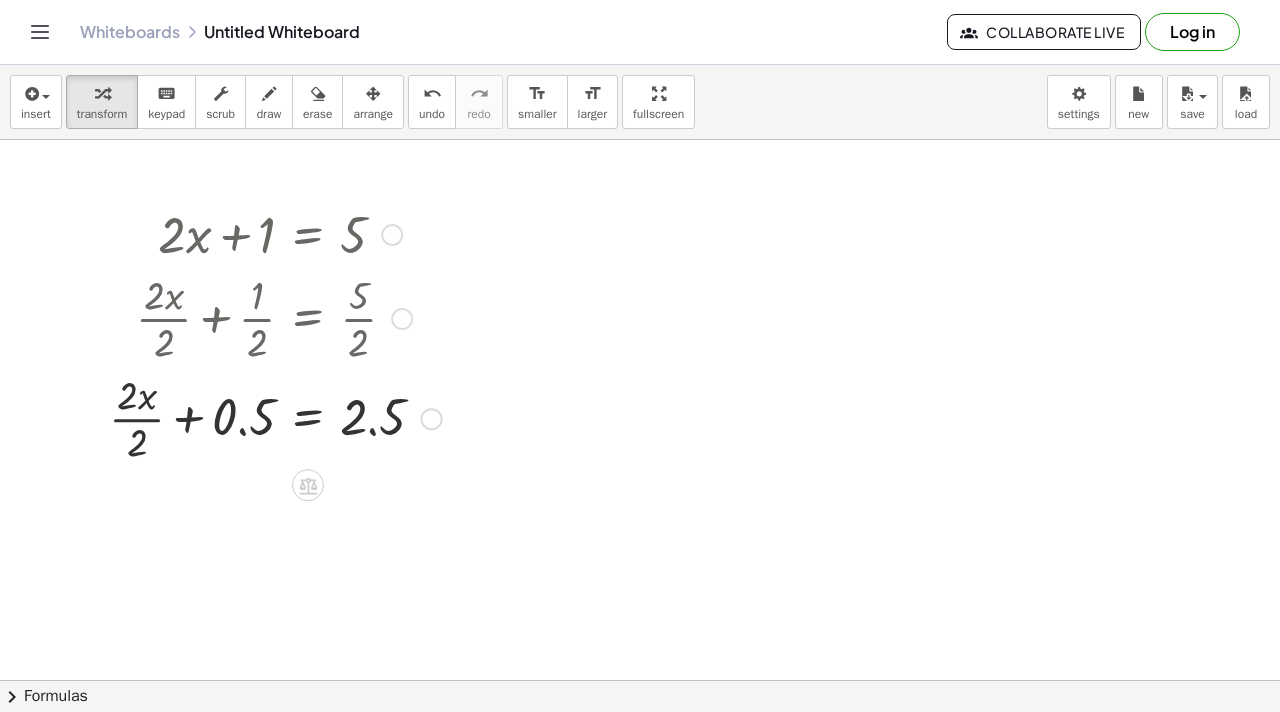 click at bounding box center [275, 417] 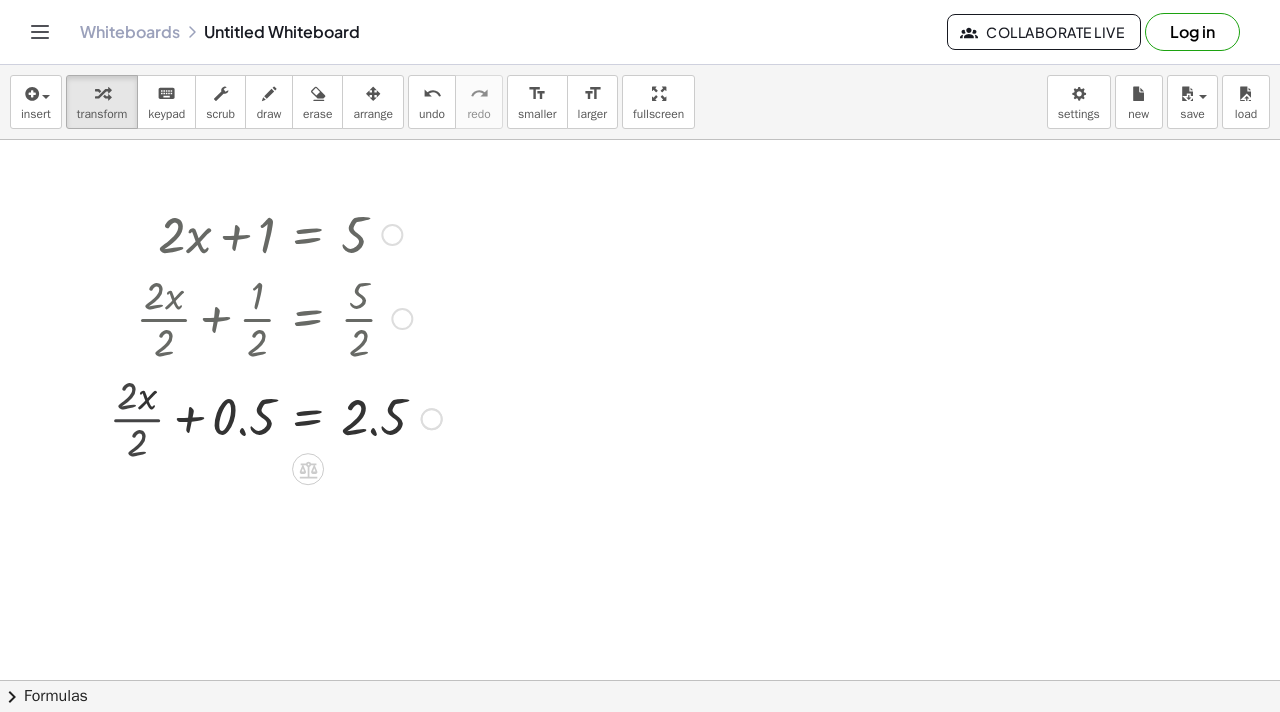 click at bounding box center [289, 417] 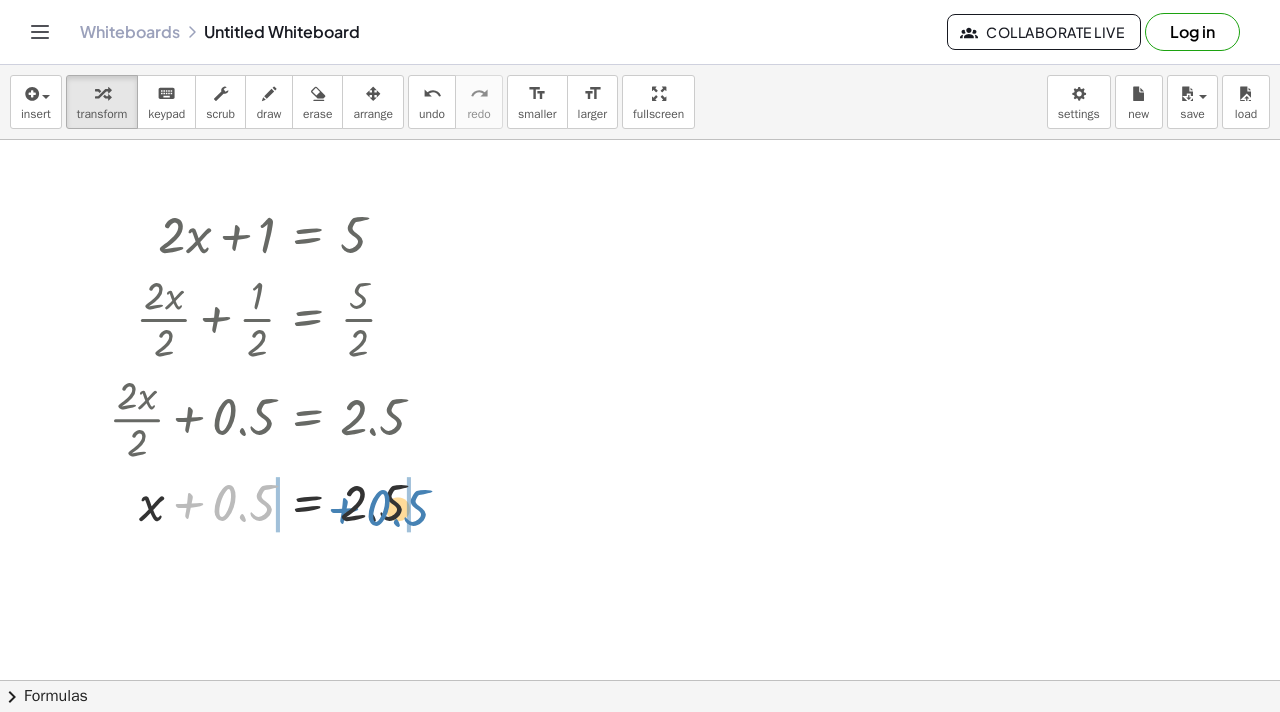 drag, startPoint x: 239, startPoint y: 500, endPoint x: 393, endPoint y: 503, distance: 154.02922 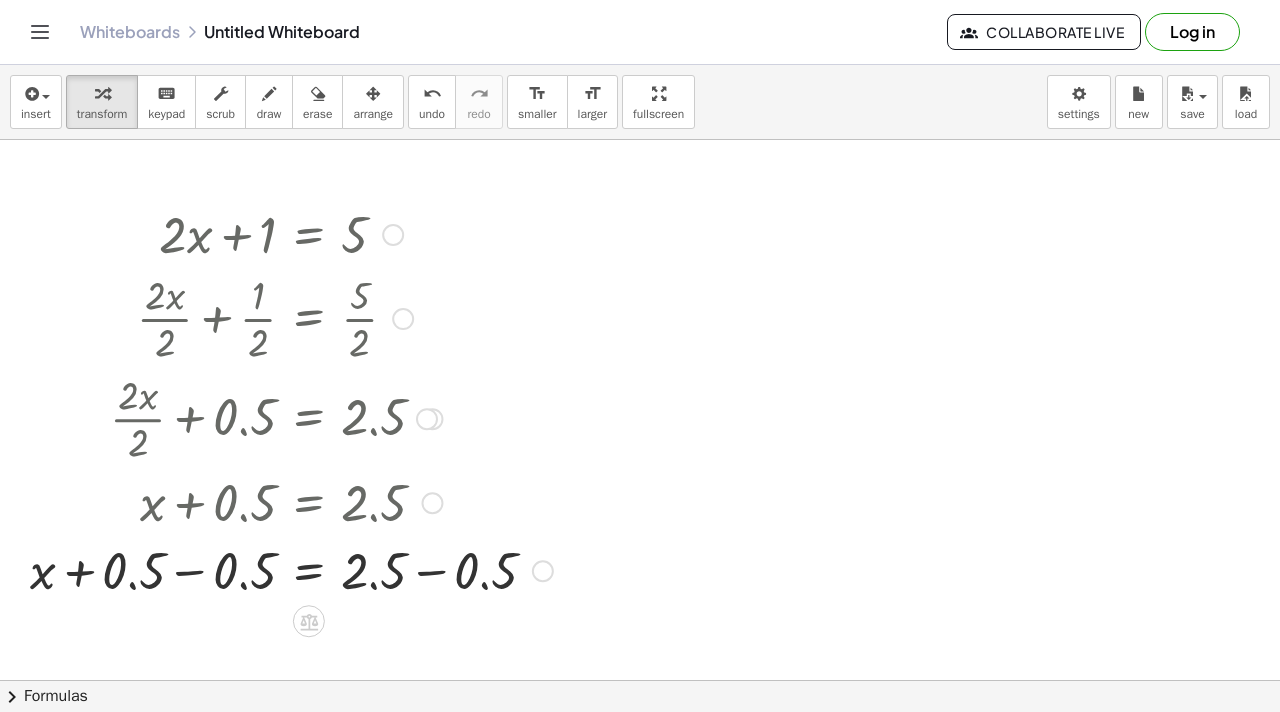 click at bounding box center [291, 569] 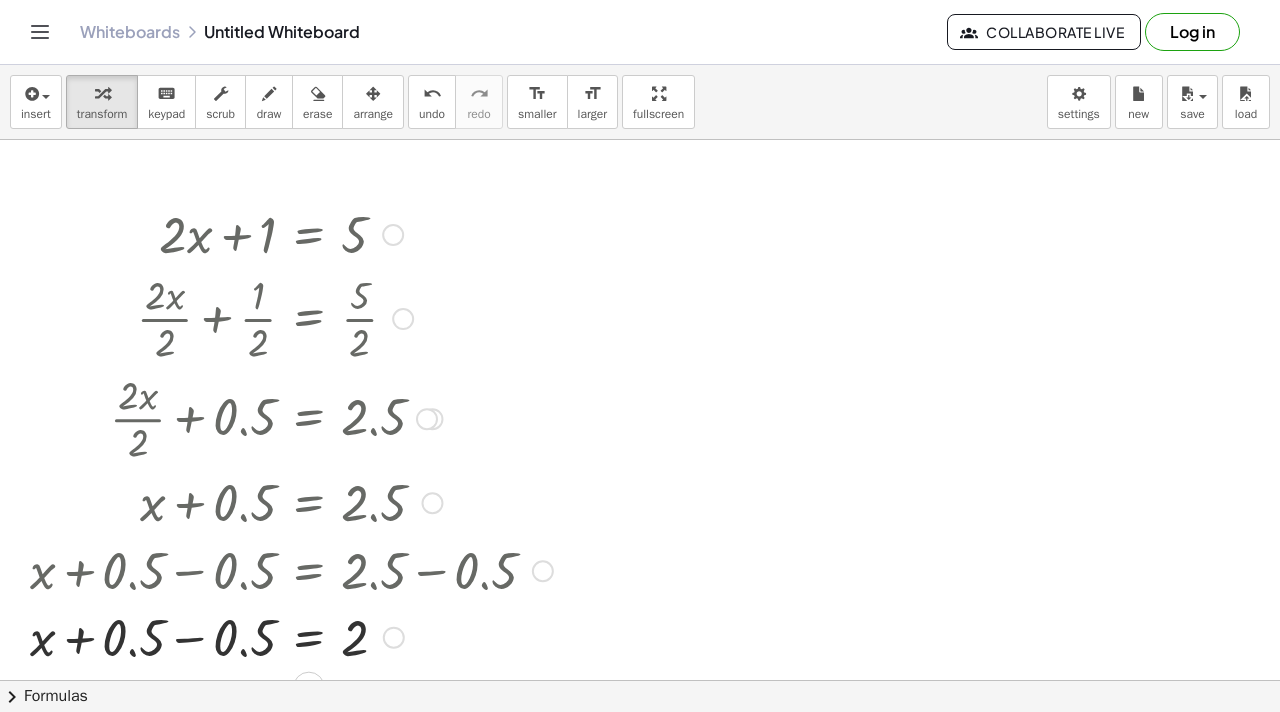 click at bounding box center (291, 569) 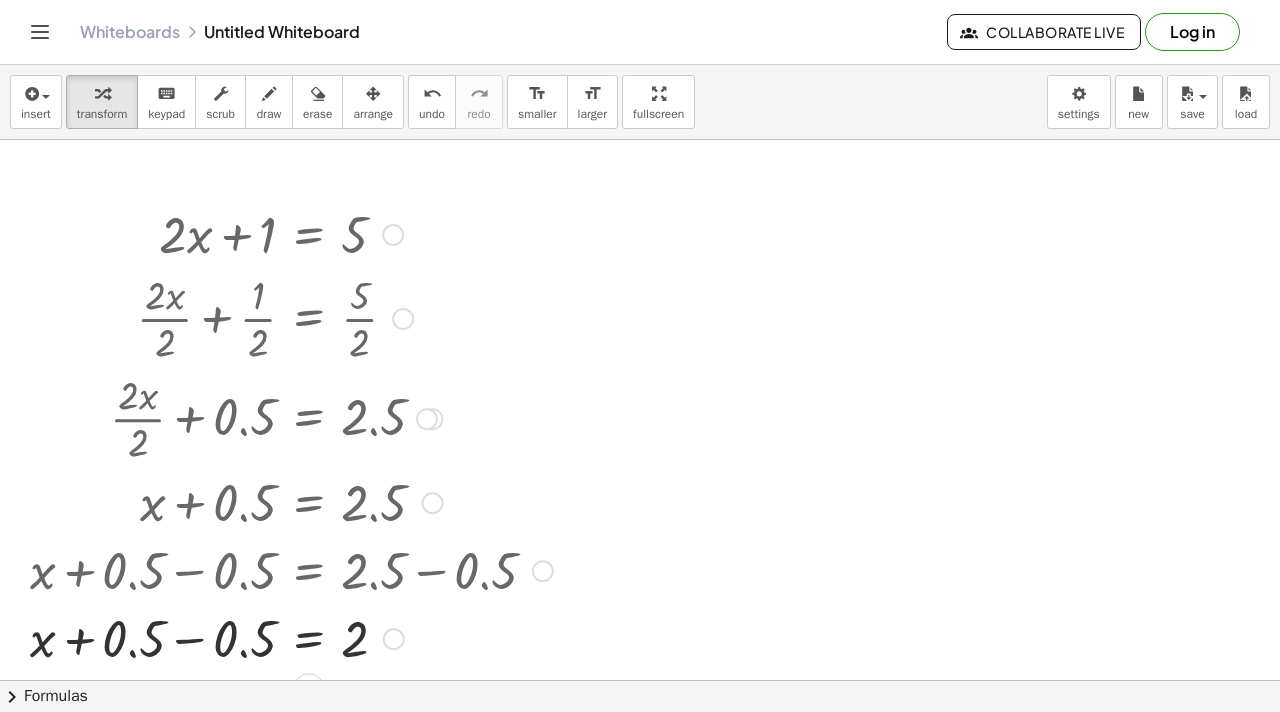 click at bounding box center [291, 637] 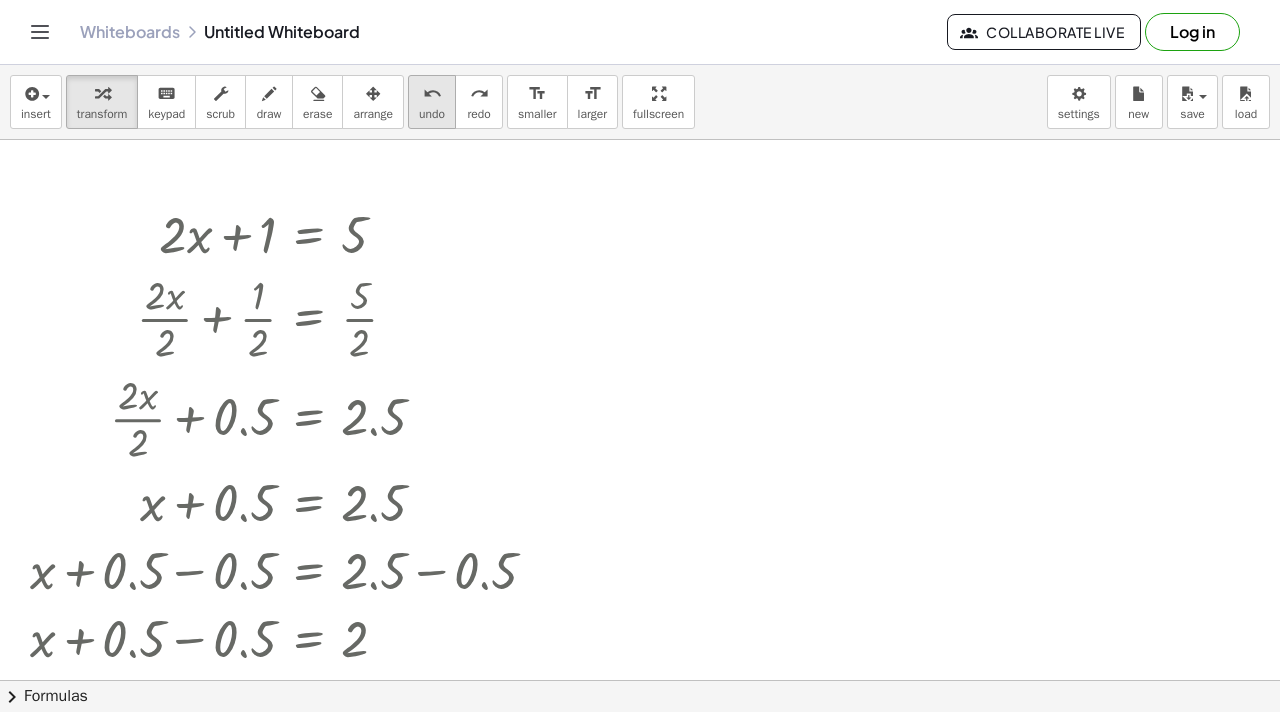 click on "undo" at bounding box center [432, 94] 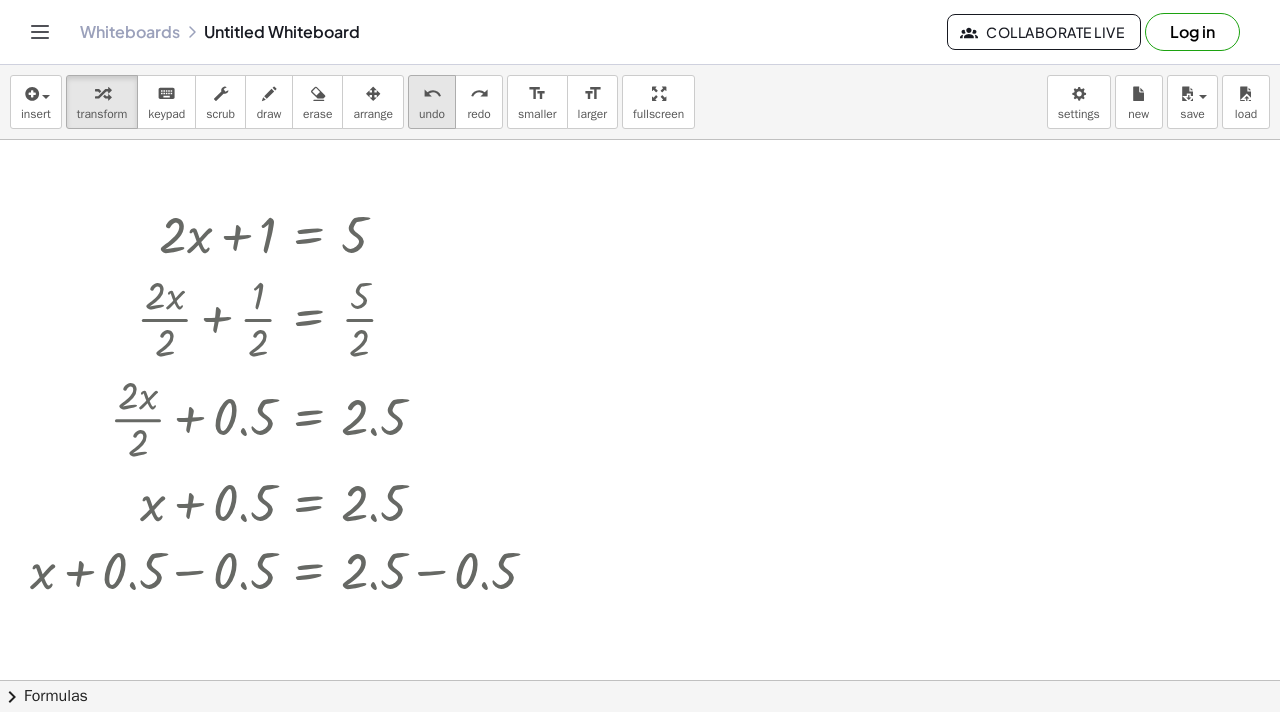 click on "undo" at bounding box center (432, 94) 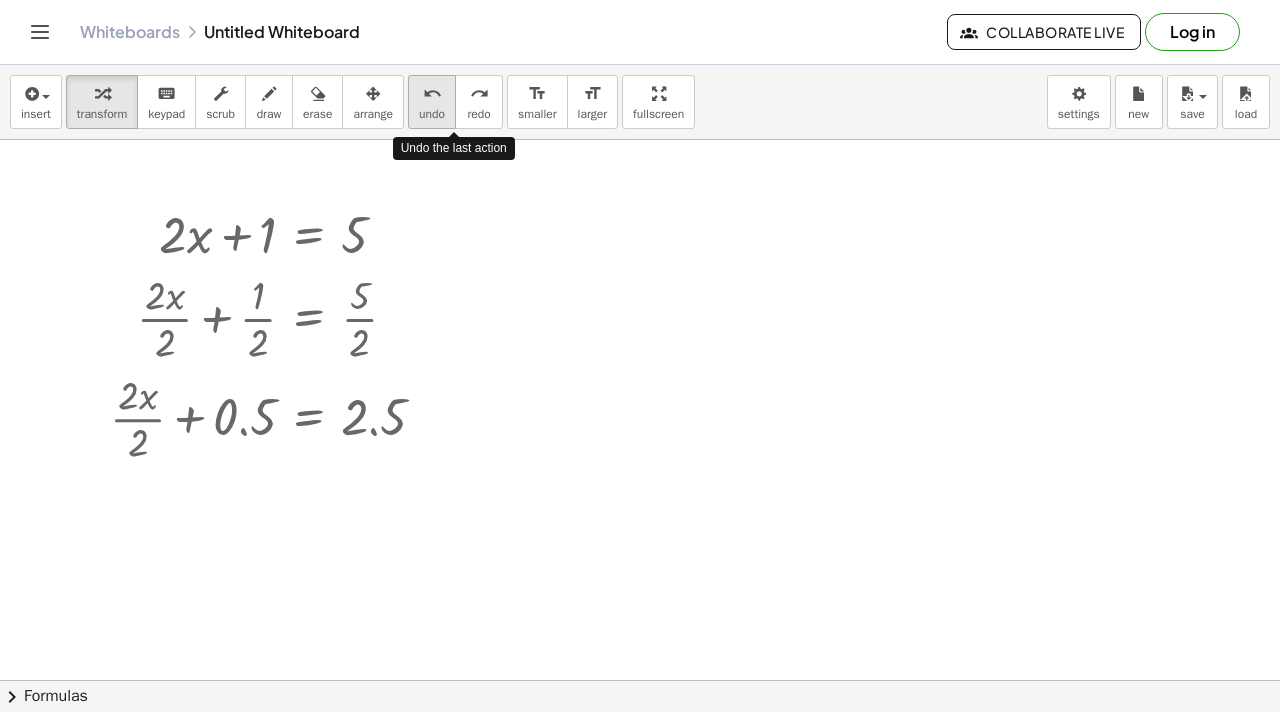 click on "undo" at bounding box center [432, 94] 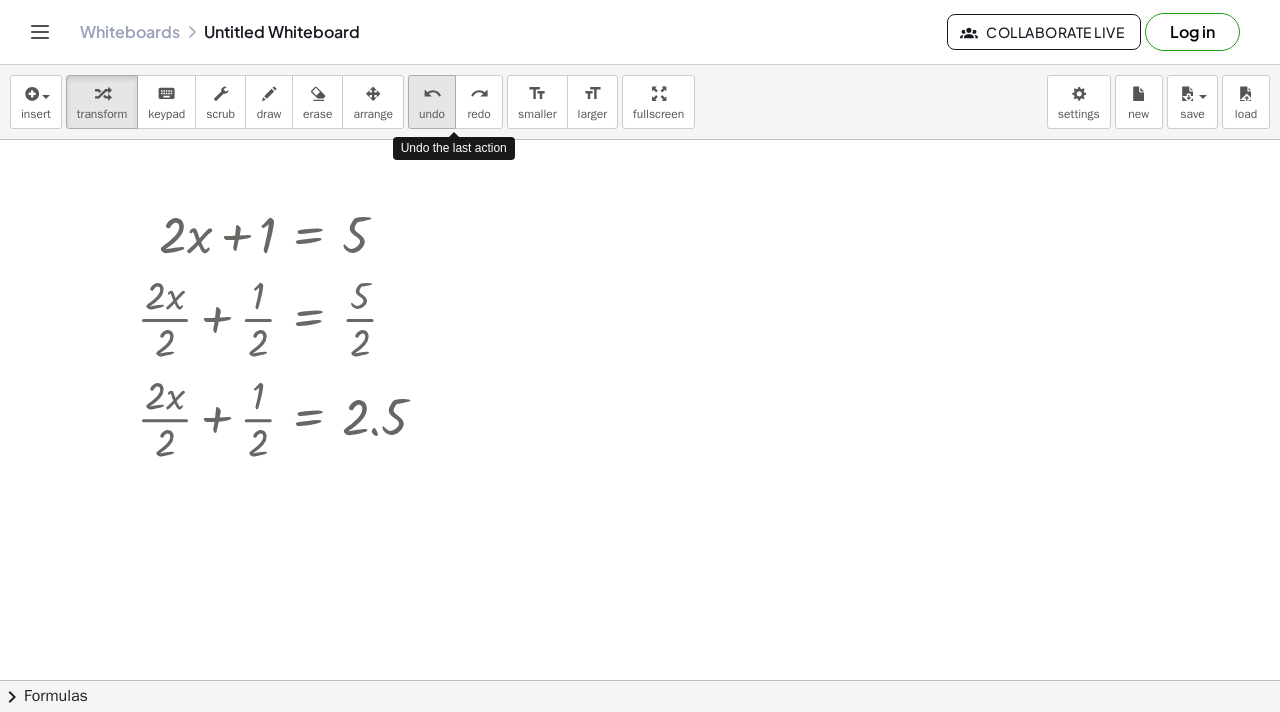click on "undo" at bounding box center [432, 94] 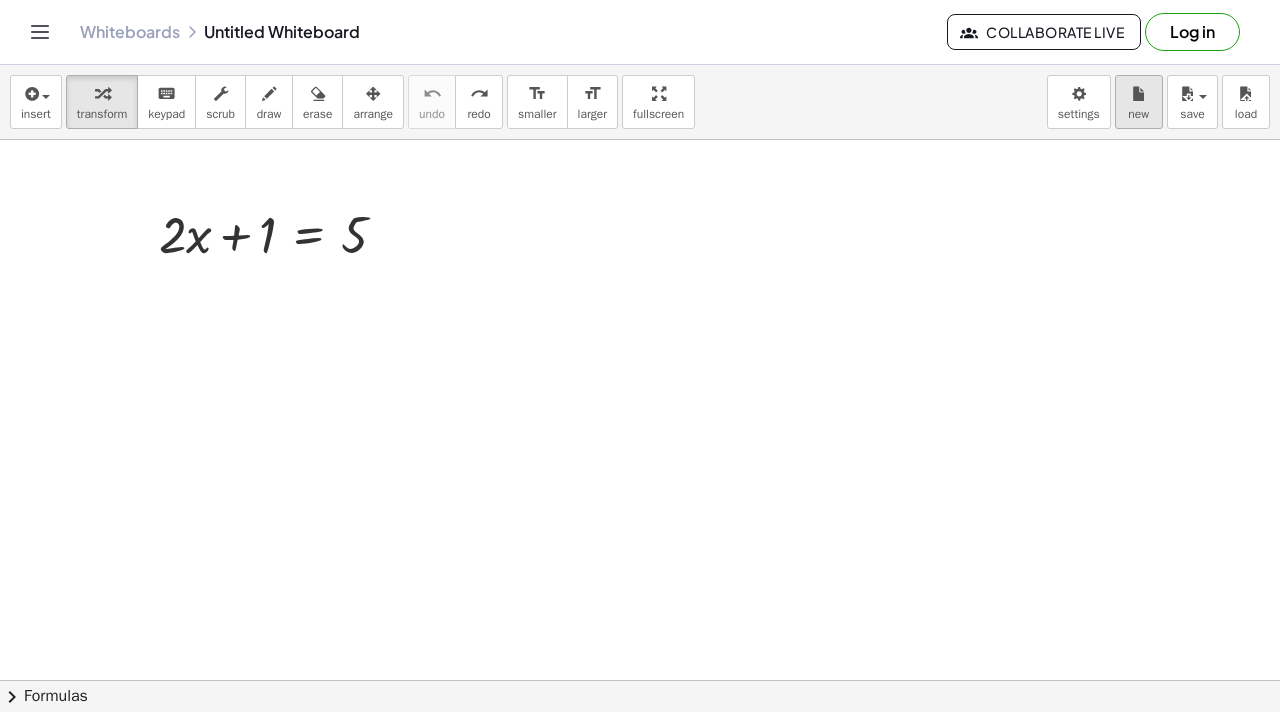 click on "Graspable Math Activities Get Started Activity Bank Assigned Work Classes Whiteboards Reference v1.28.2 | Privacy policy © 2025 | Graspable, Inc. Whiteboards Untitled Whiteboard Collaborate Live  Log in    insert select one: Math Expression Function Text Youtube Video Graphing Geometry Geometry 3D transform keyboard keypad scrub draw erase arrange undo undo redo redo format_size smaller format_size larger fullscreen load   save new settings + · 2 · x + 1 = 5 Try to double tap. × chevron_right  Formulas
Drag one side of a formula onto a highlighted expression on the canvas to apply it.
Quadratic Formula
+ · a · x 2 + · b · x + c = 0
⇔
x = · ( − b ± 2 √ ( + b 2 − · 4 · a · c ) ) · 2 · a
+ x 2 + · p · x + q = 0
⇔
x =" at bounding box center (640, 356) 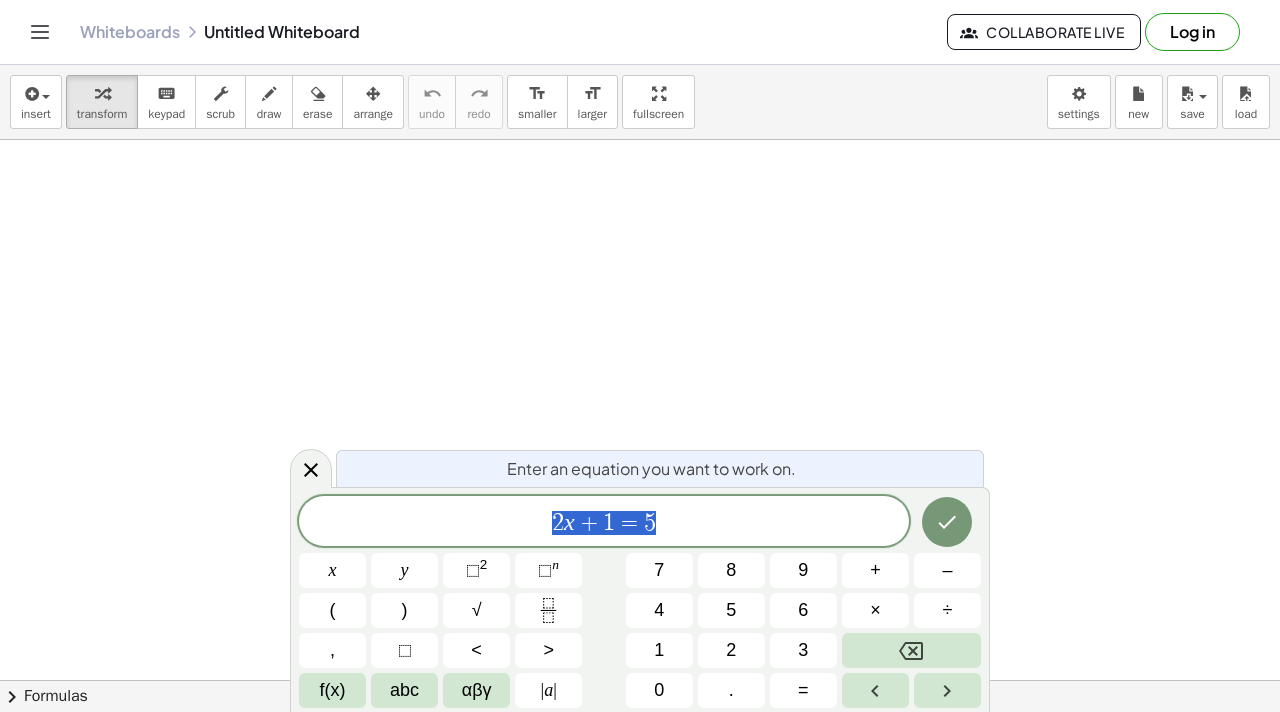 scroll, scrollTop: 0, scrollLeft: 0, axis: both 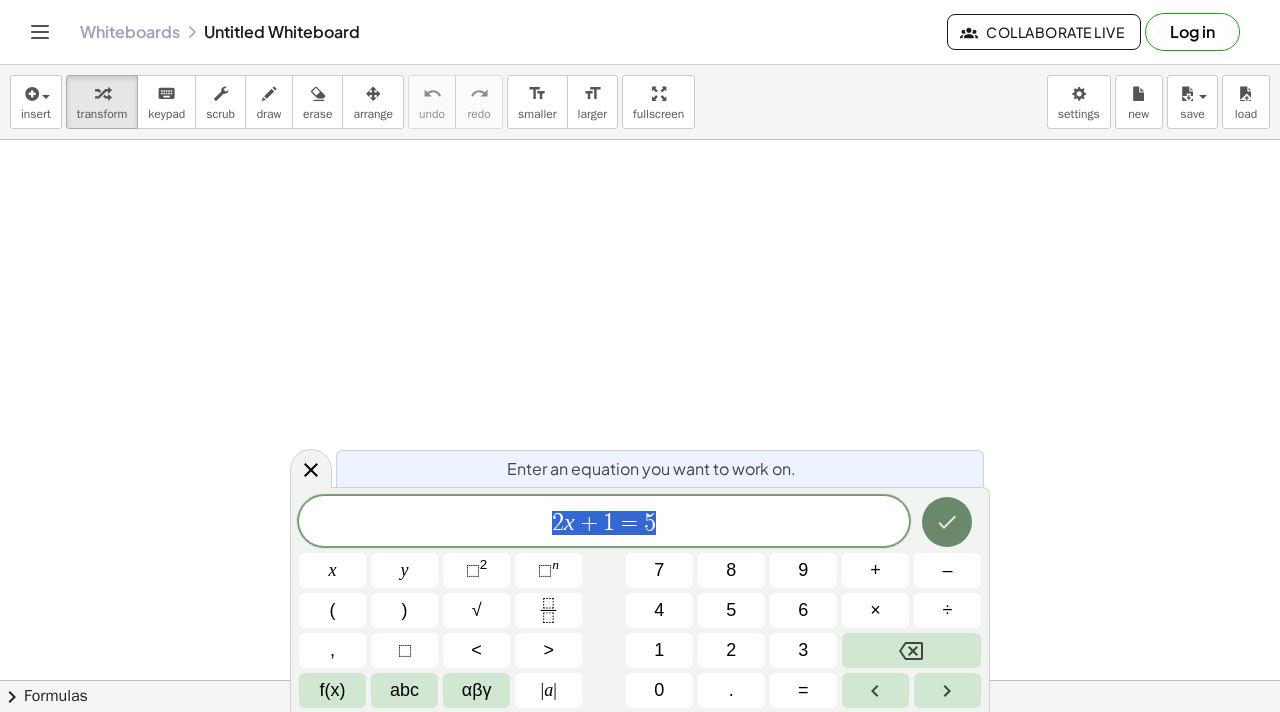 click 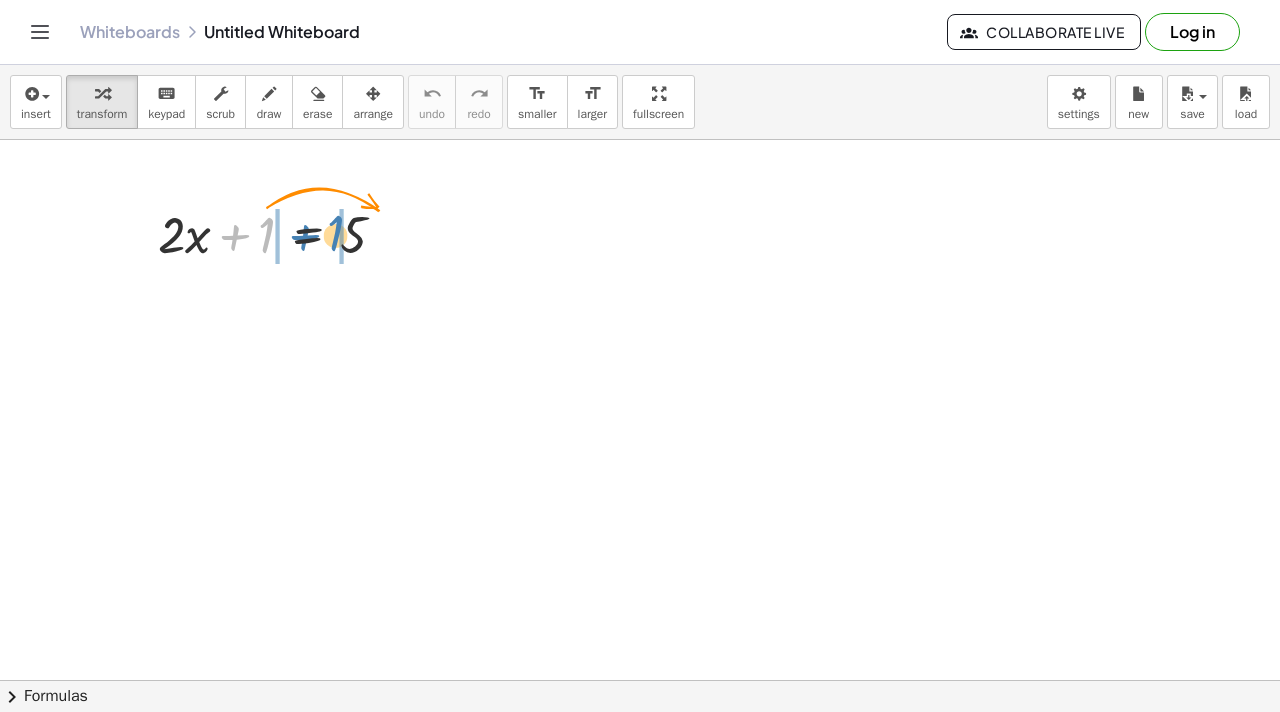 drag, startPoint x: 245, startPoint y: 234, endPoint x: 314, endPoint y: 235, distance: 69.00725 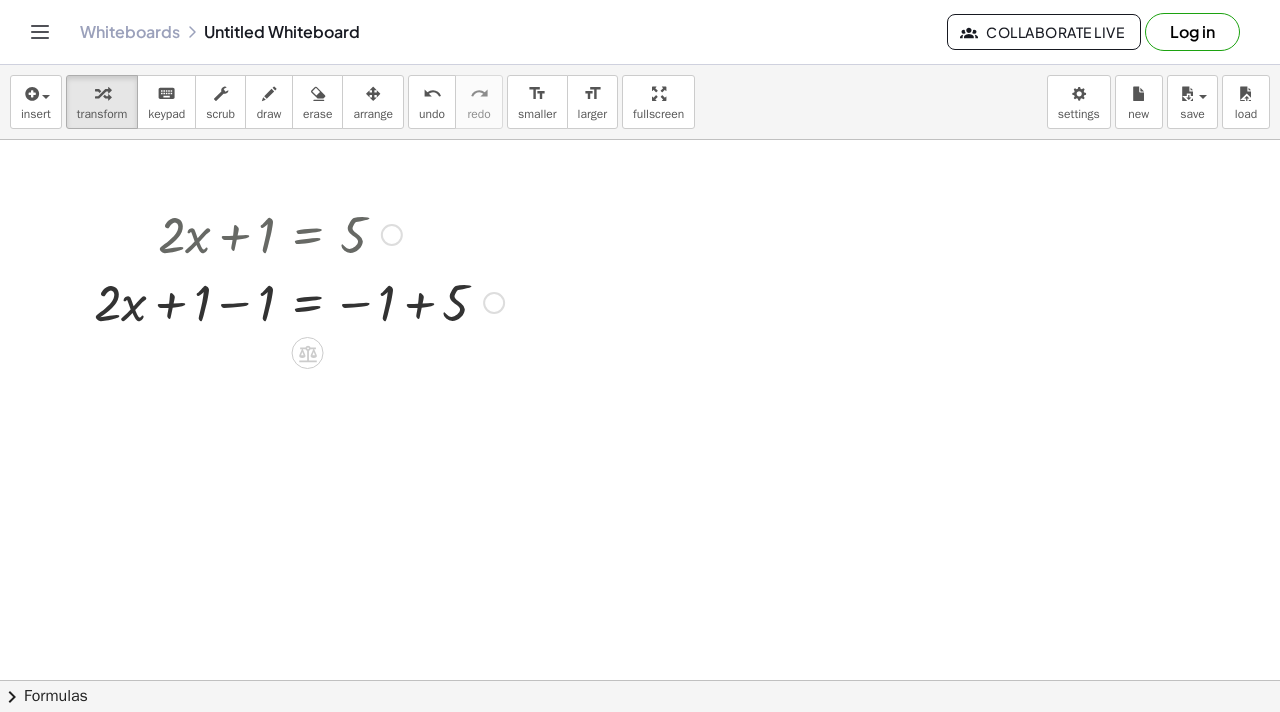 click at bounding box center [299, 301] 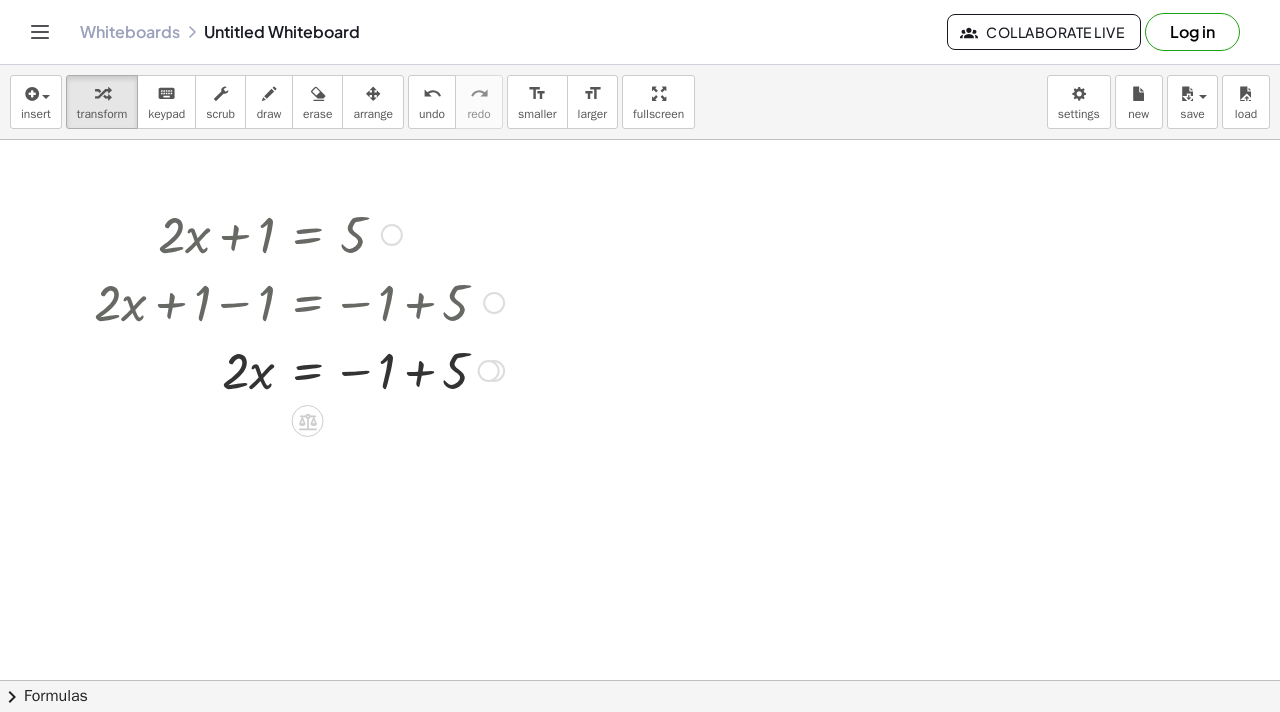 click at bounding box center (299, 369) 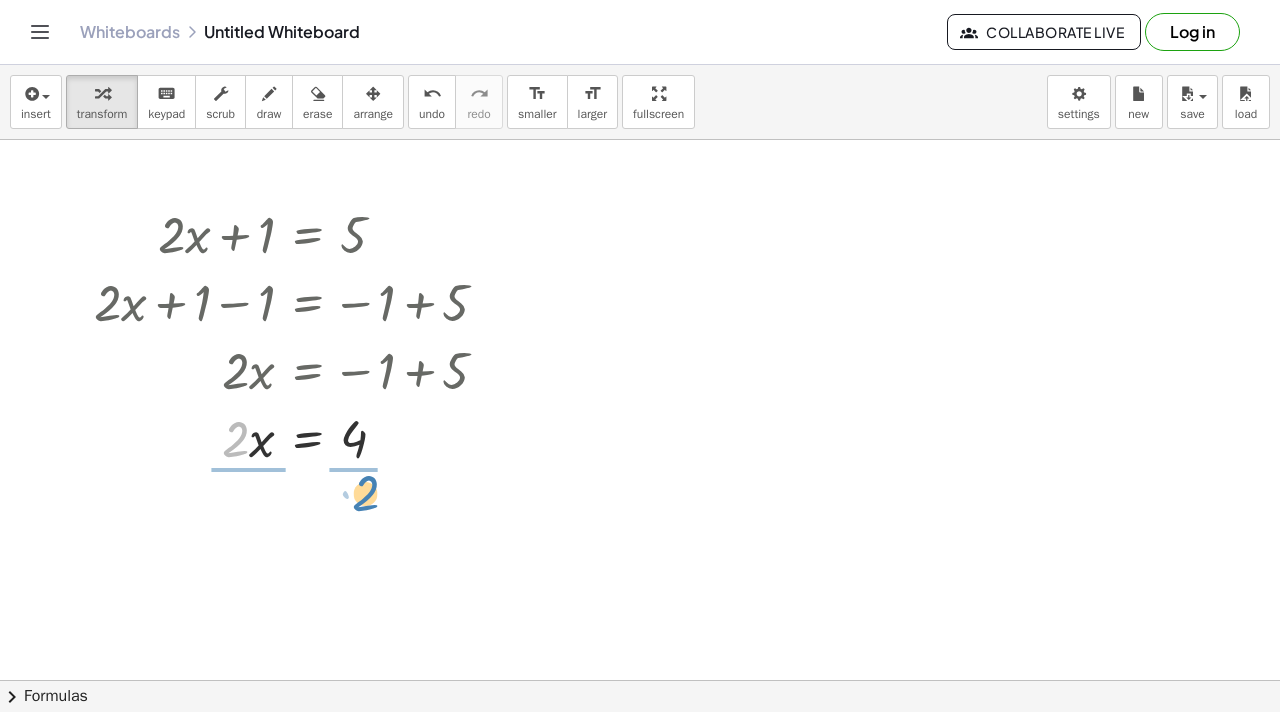 drag, startPoint x: 238, startPoint y: 437, endPoint x: 368, endPoint y: 491, distance: 140.76932 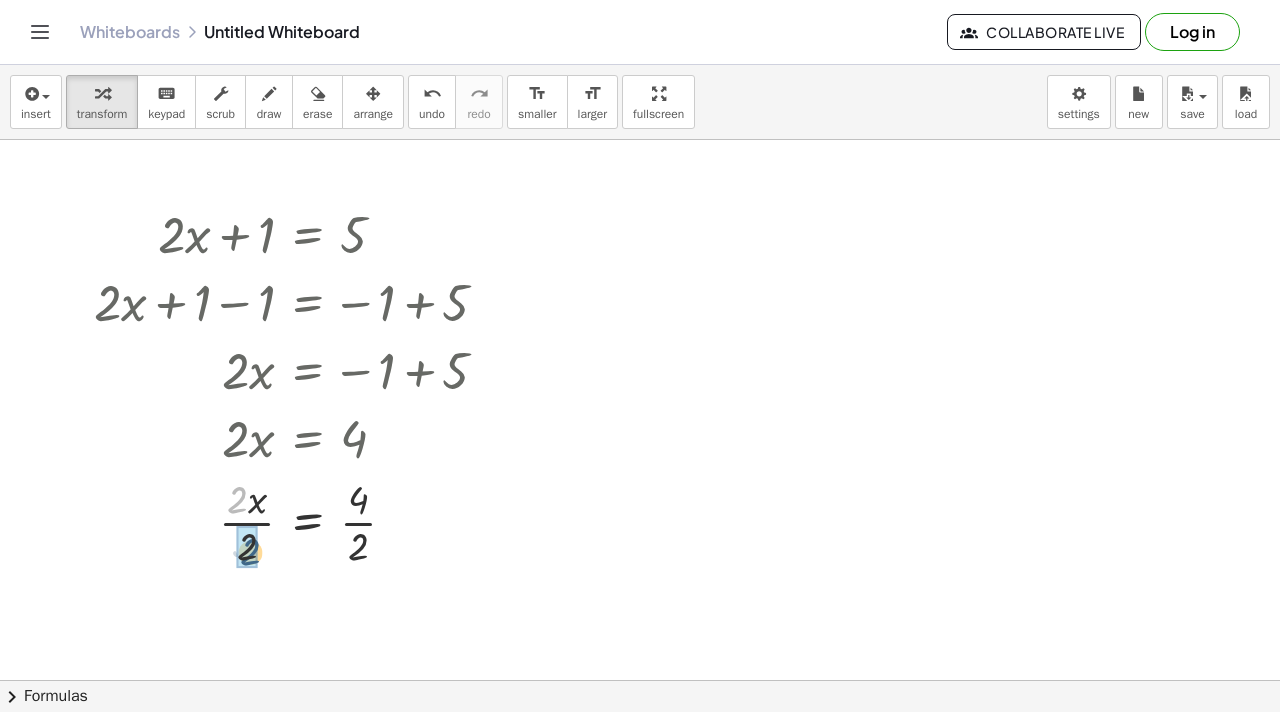 drag, startPoint x: 238, startPoint y: 496, endPoint x: 252, endPoint y: 549, distance: 54.81788 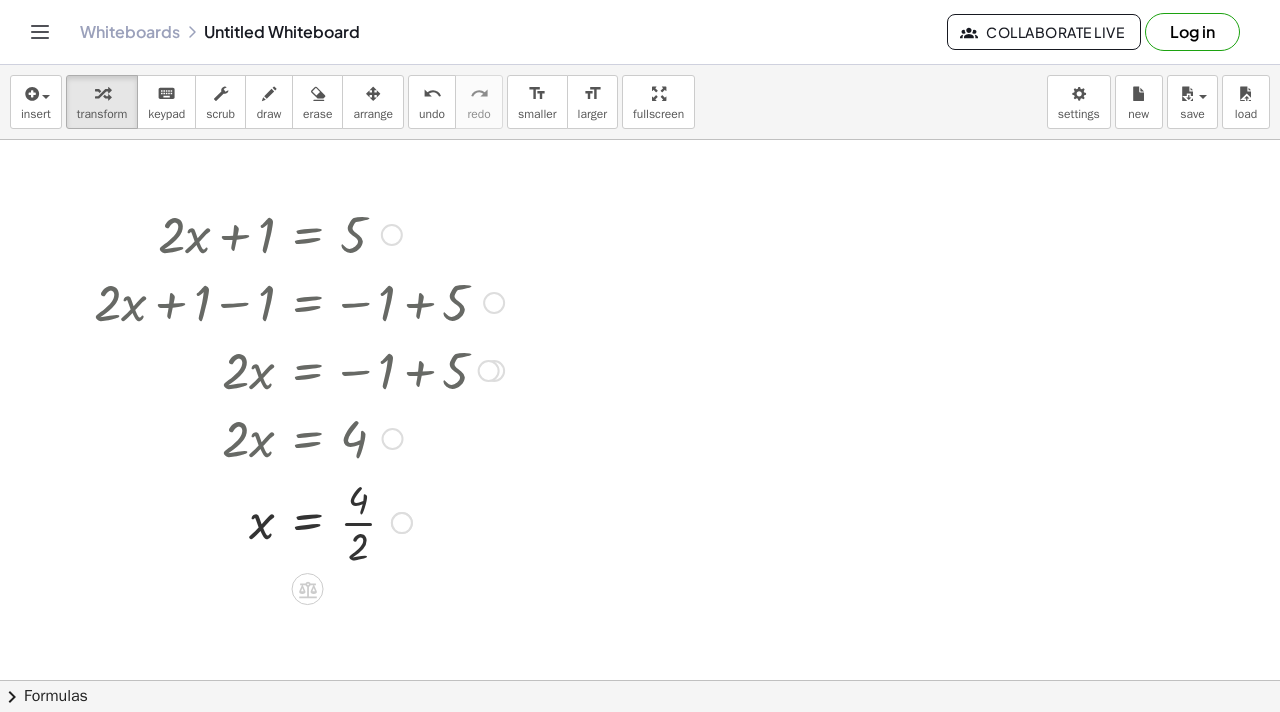click at bounding box center (299, 521) 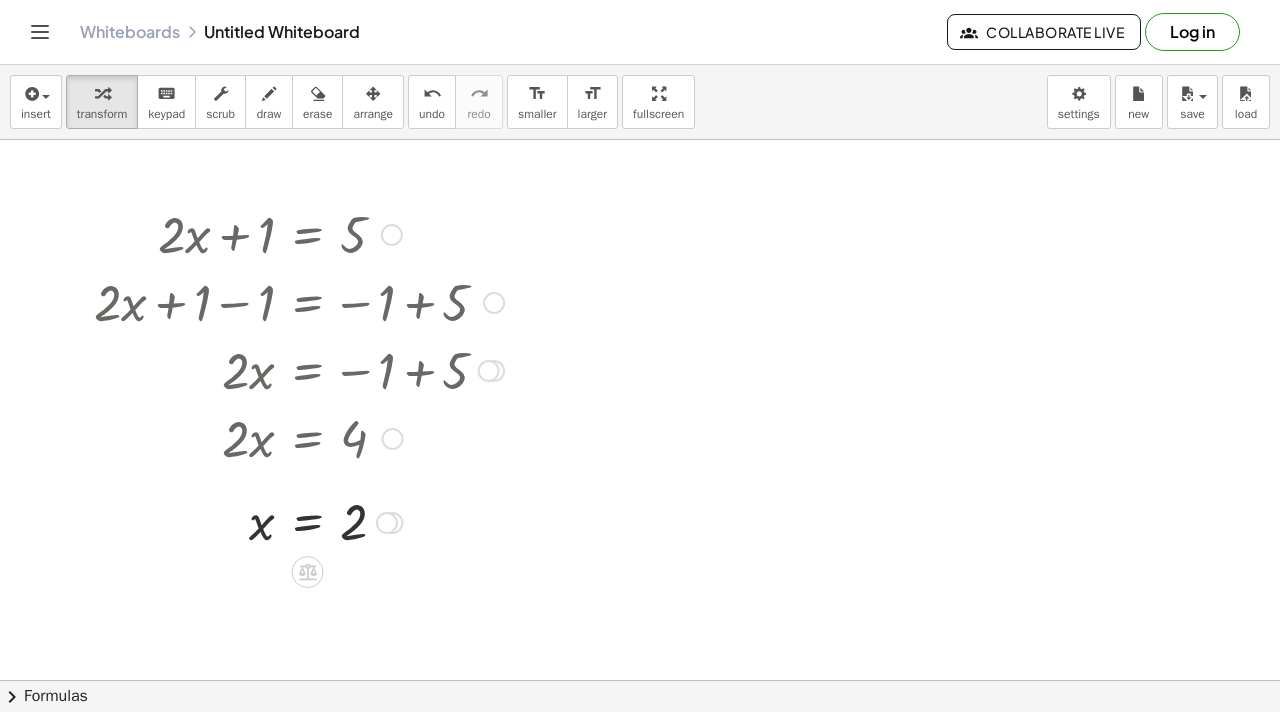 click at bounding box center (387, 523) 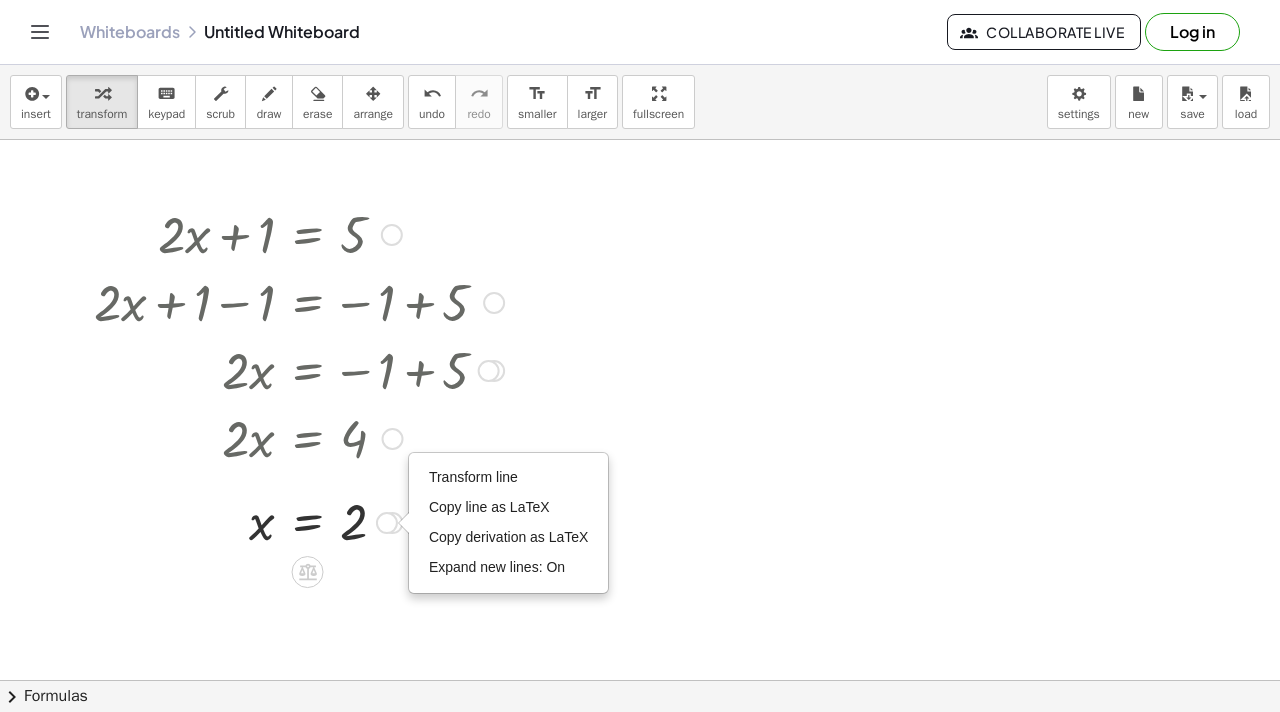 click on "Transform line Copy line as LaTeX Copy derivation as LaTeX Expand new lines: On" at bounding box center (387, 523) 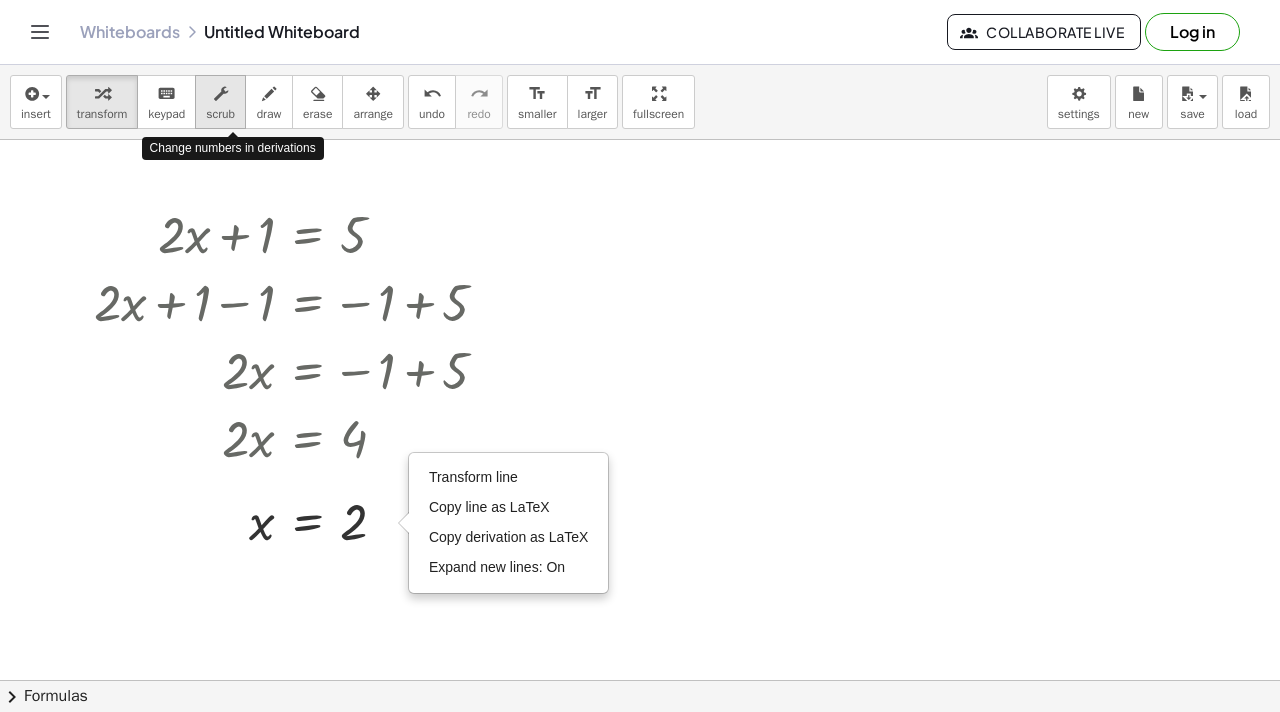 click at bounding box center (221, 94) 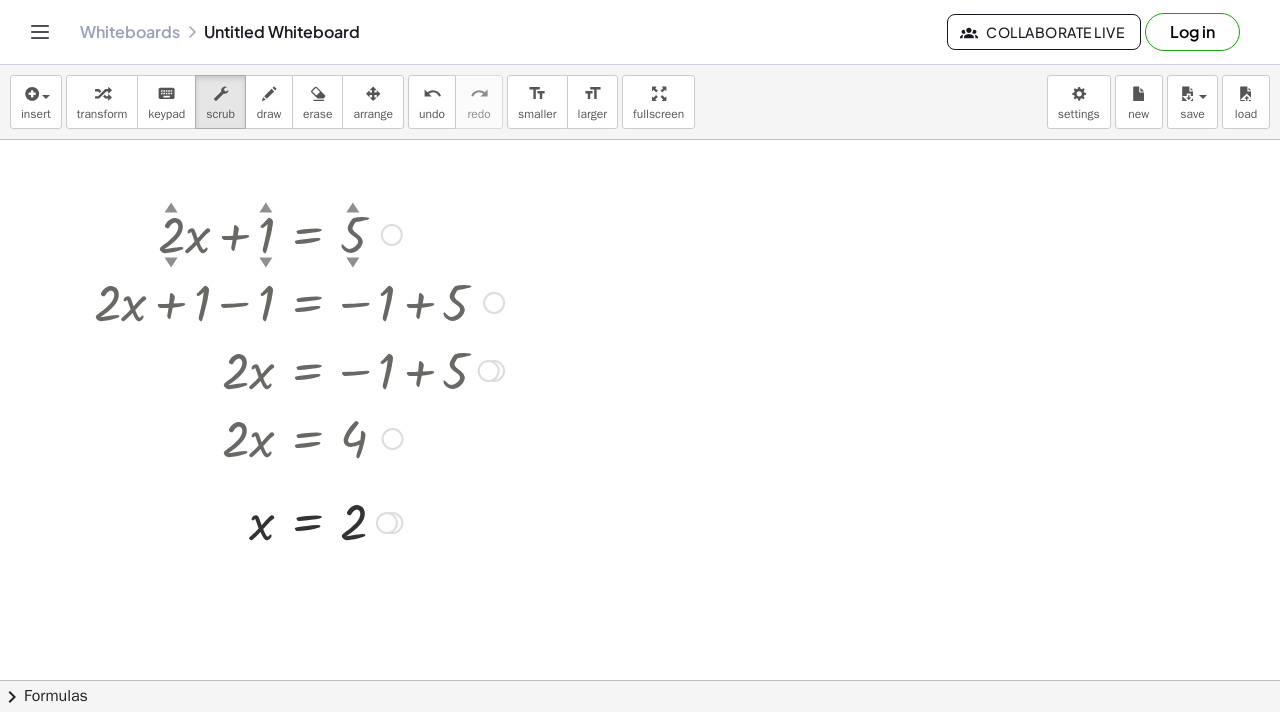 click at bounding box center (299, 233) 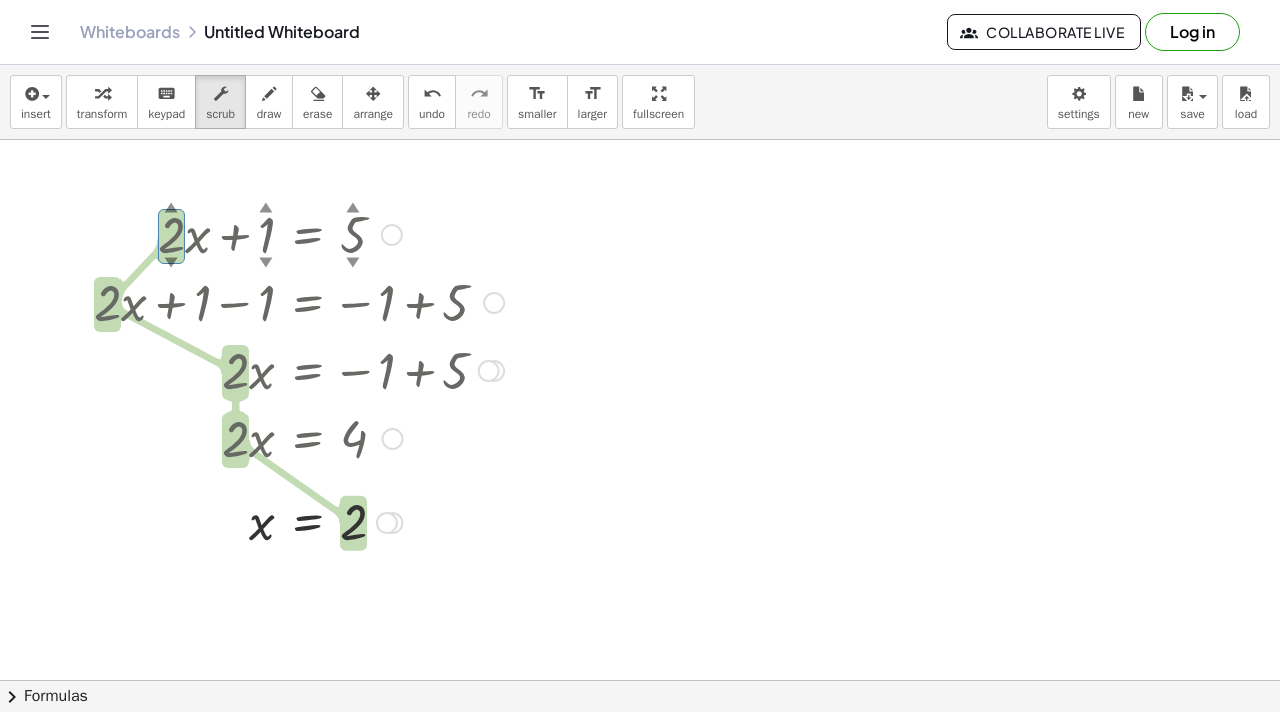 click at bounding box center [299, 233] 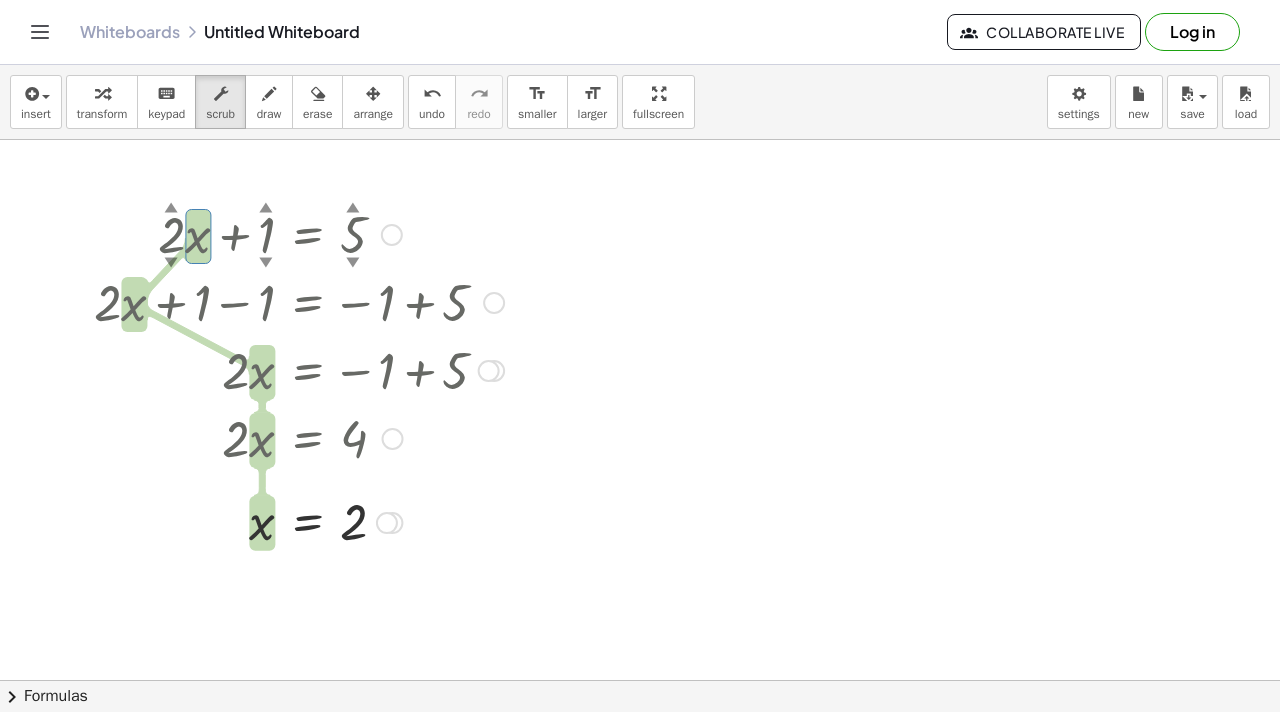 click at bounding box center [299, 233] 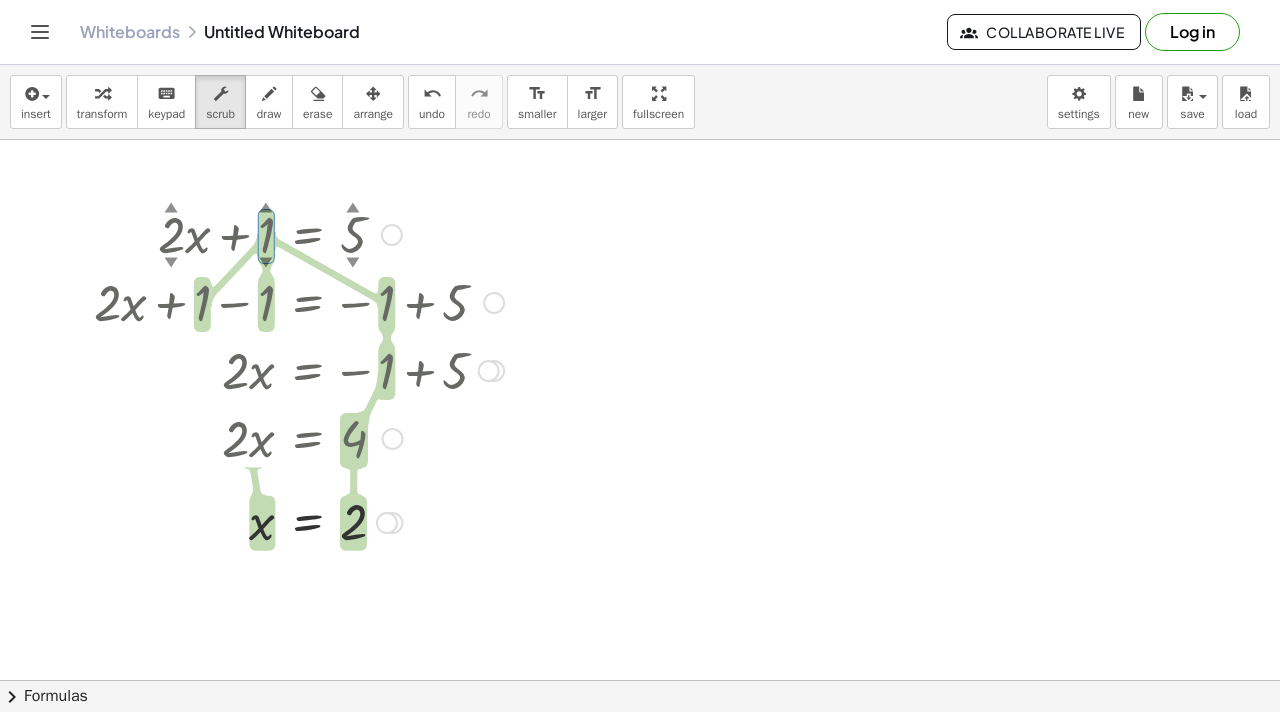 click at bounding box center (299, 233) 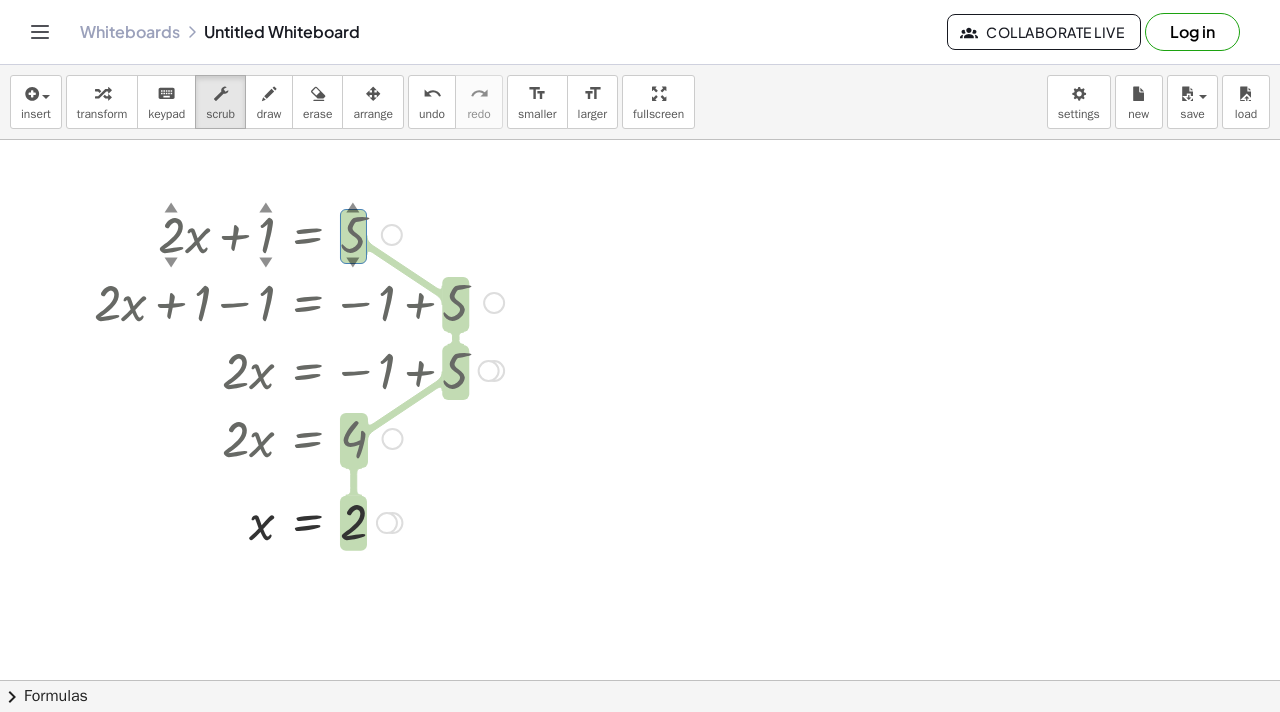 click at bounding box center (299, 233) 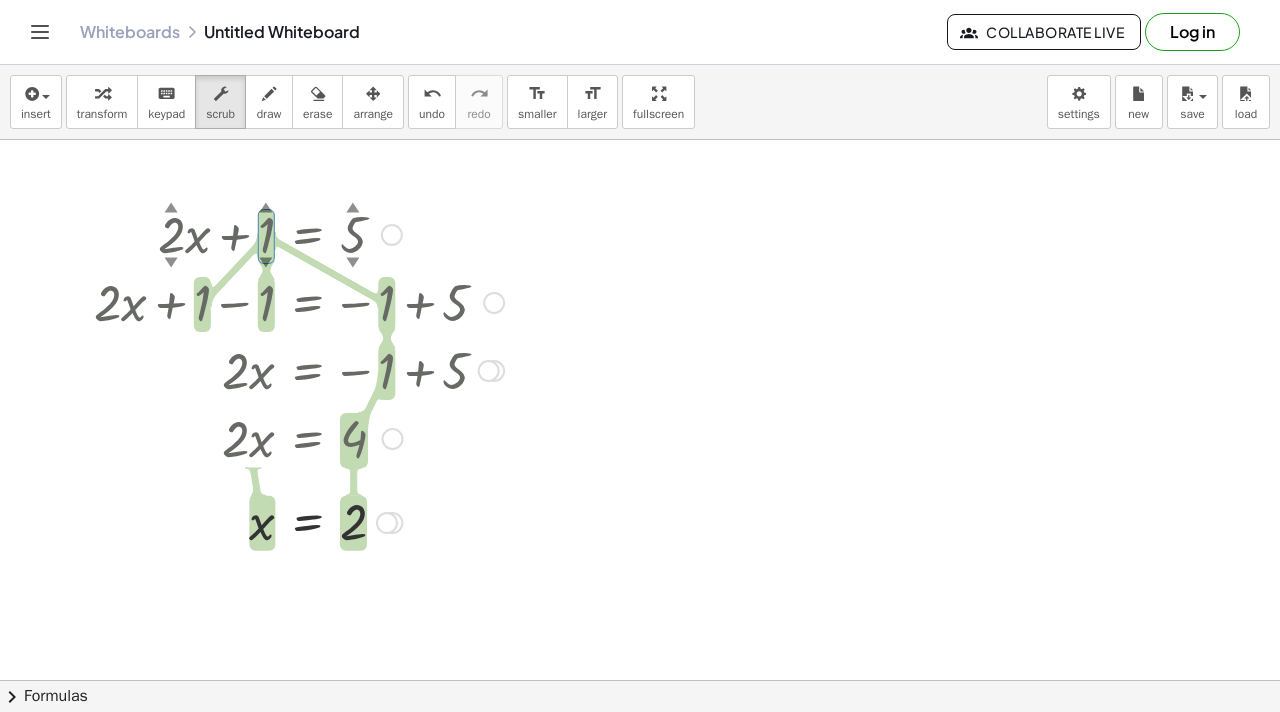 click at bounding box center [299, 233] 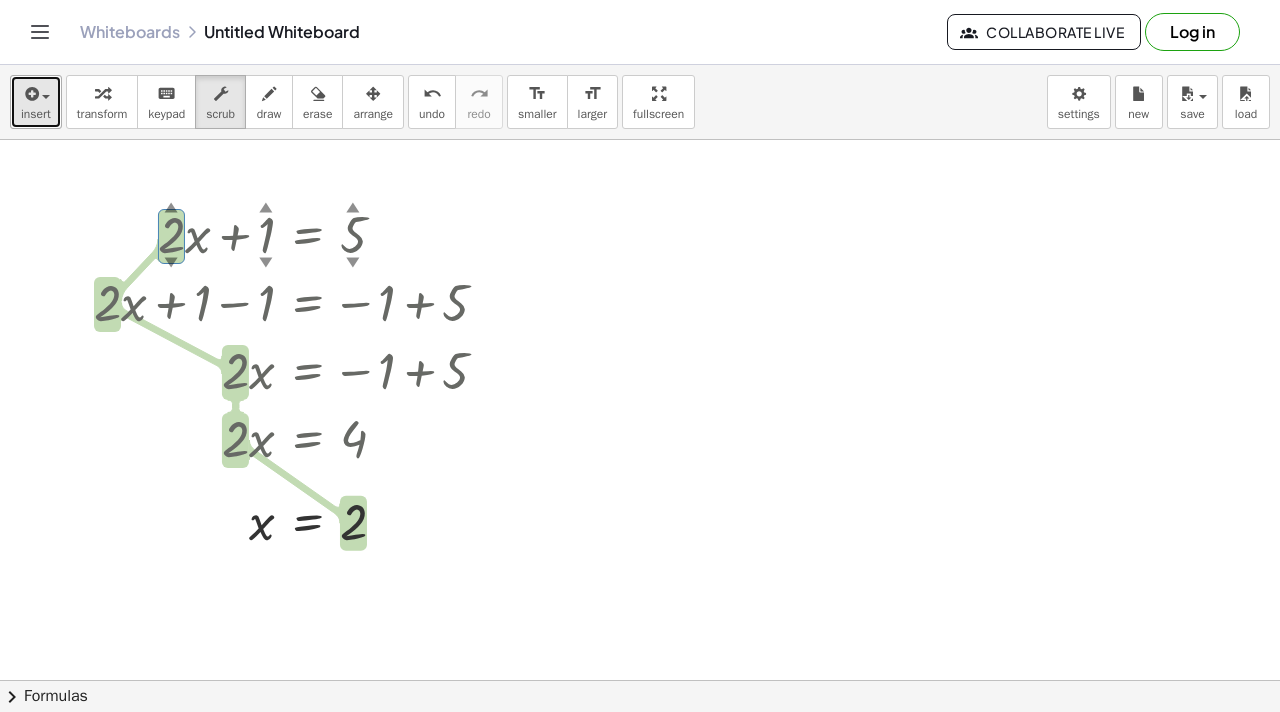 click at bounding box center (41, 96) 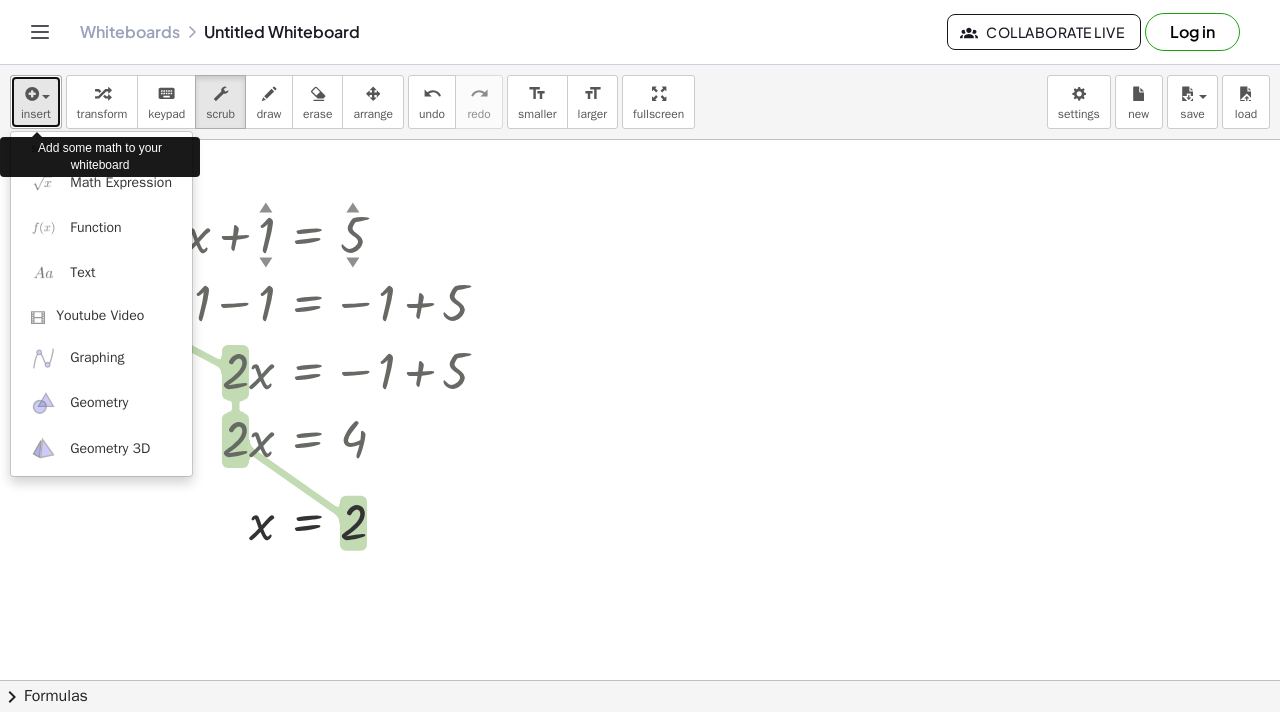 click at bounding box center (46, 97) 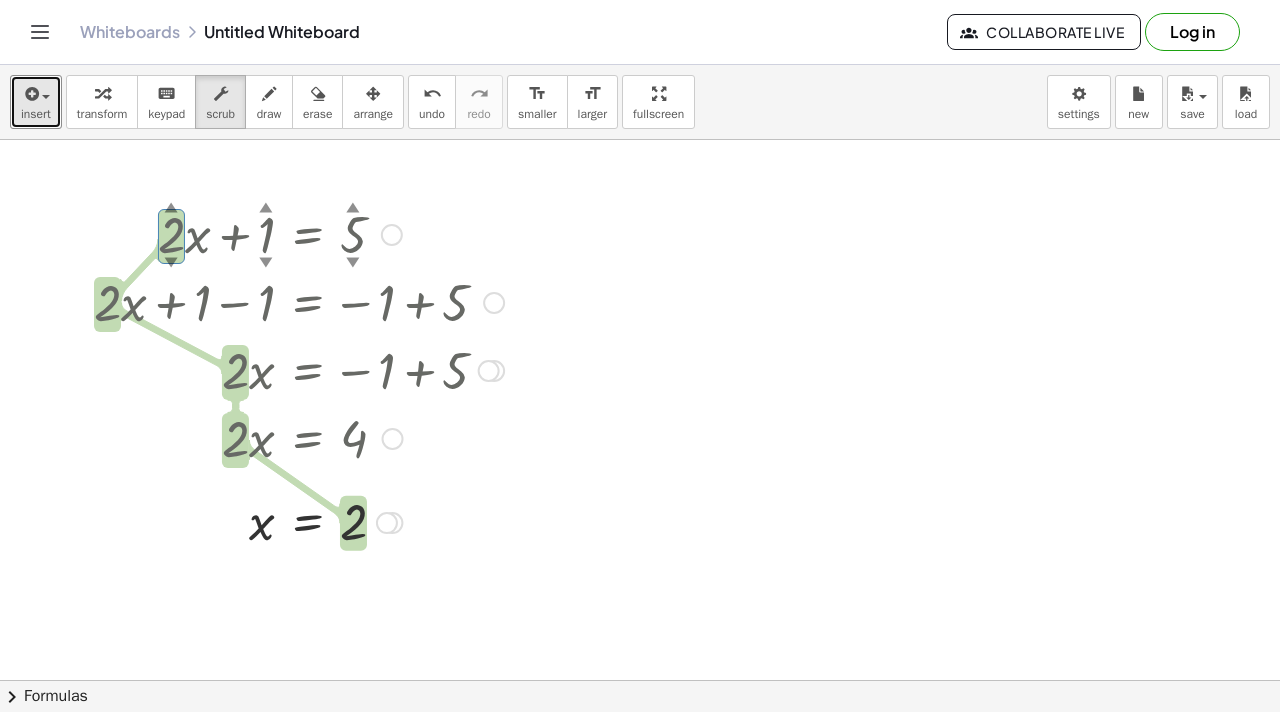 click at bounding box center (299, 233) 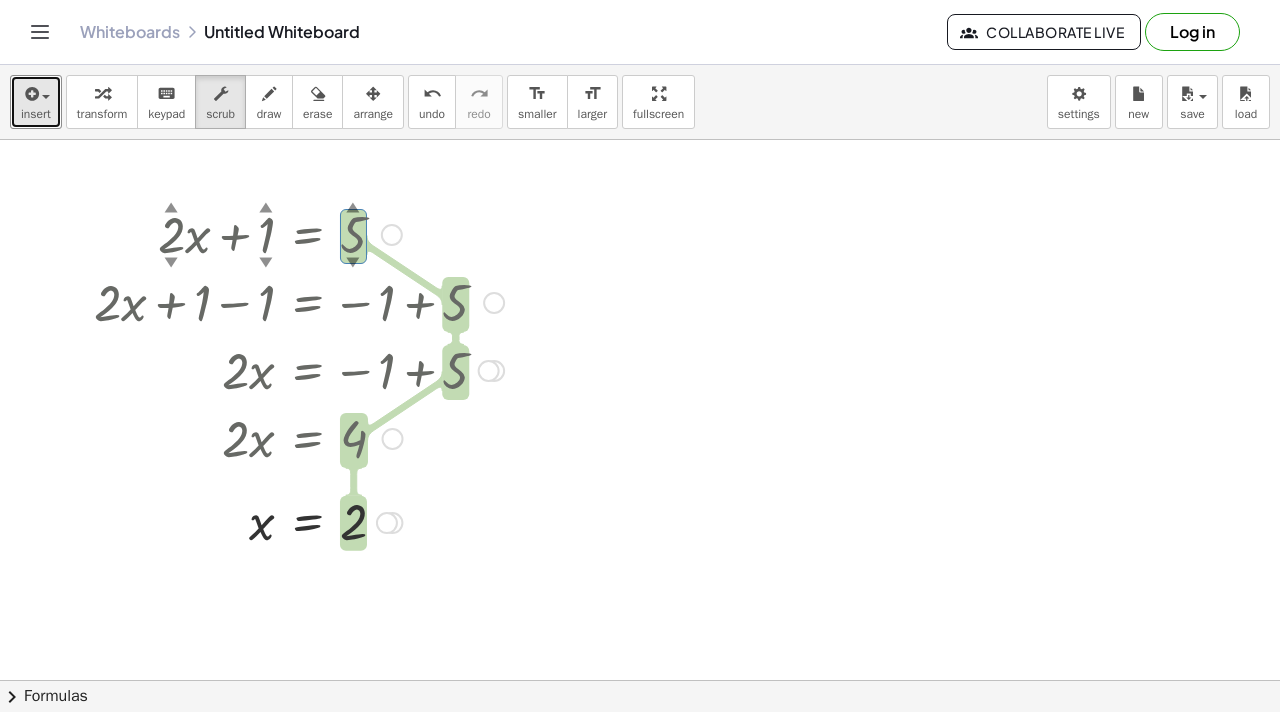 type 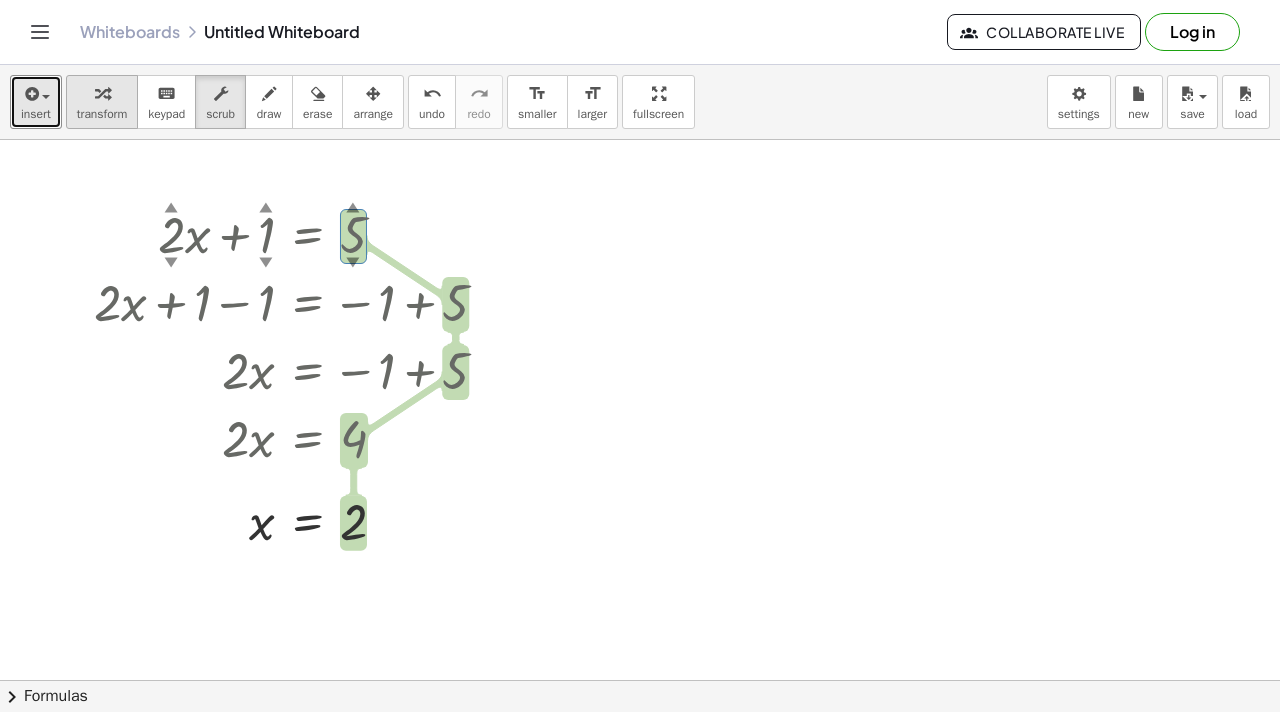 click on "transform" at bounding box center (102, 114) 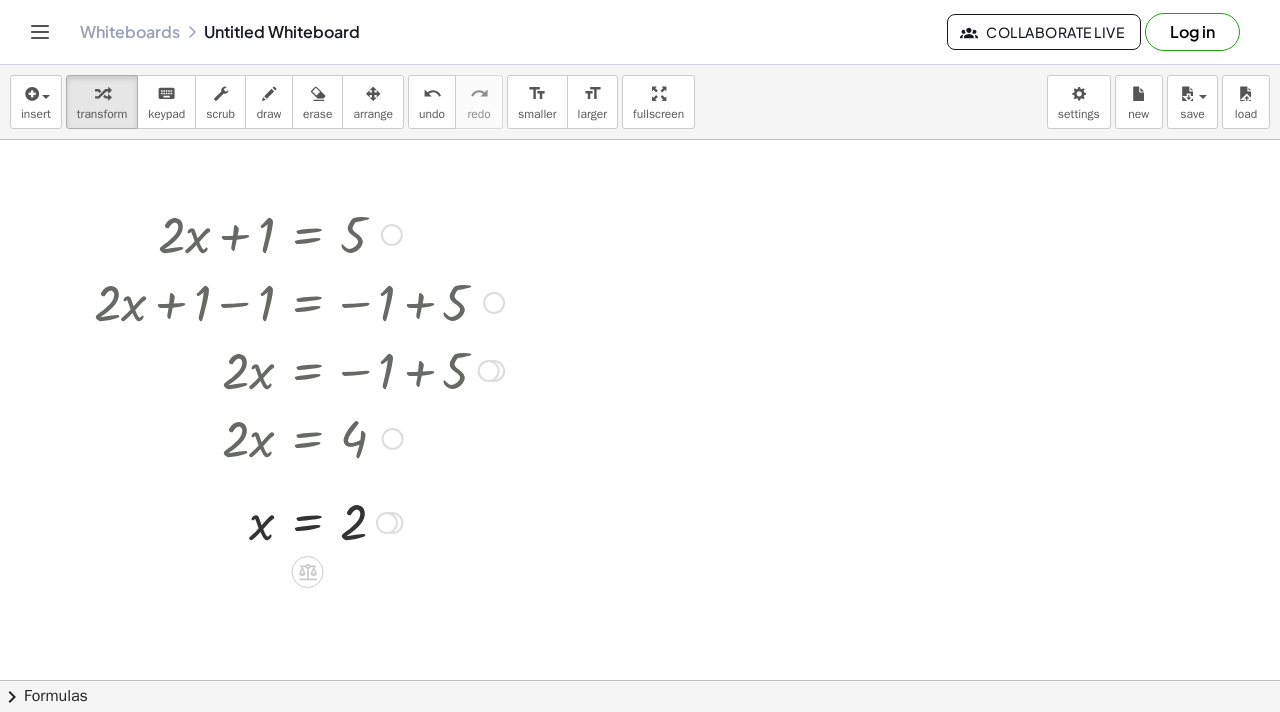 click at bounding box center [299, 233] 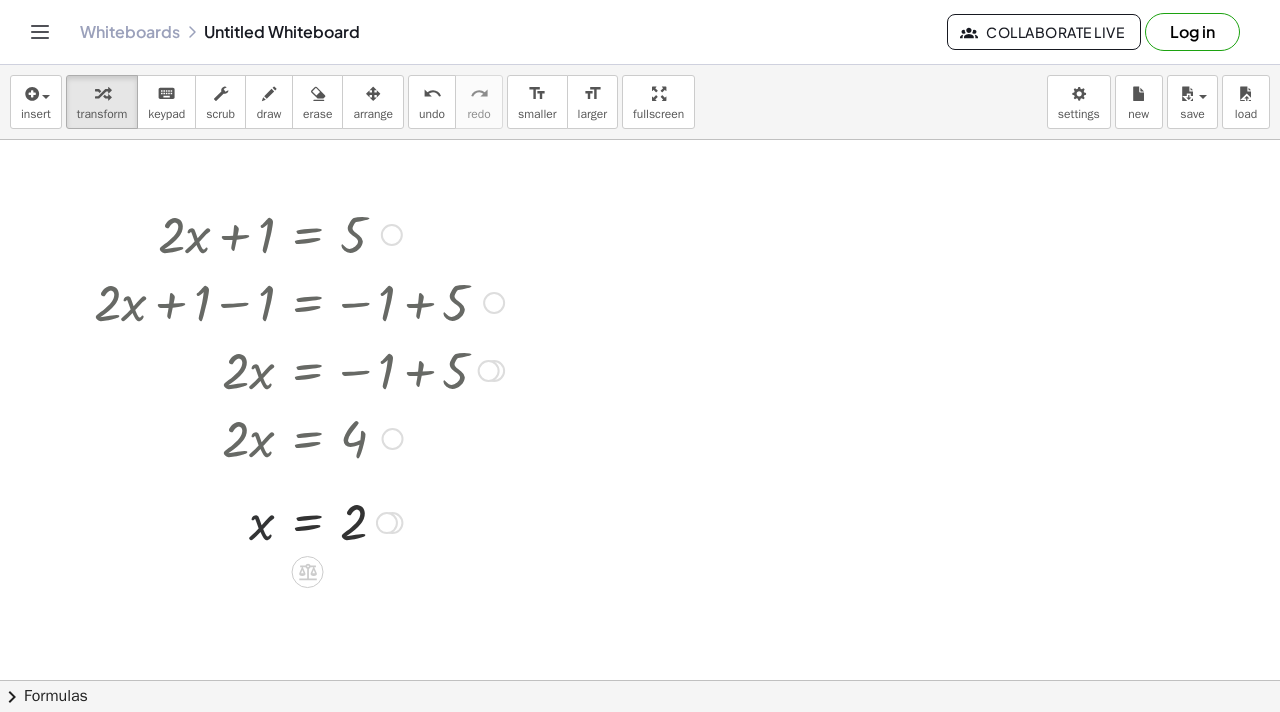 click at bounding box center (299, 521) 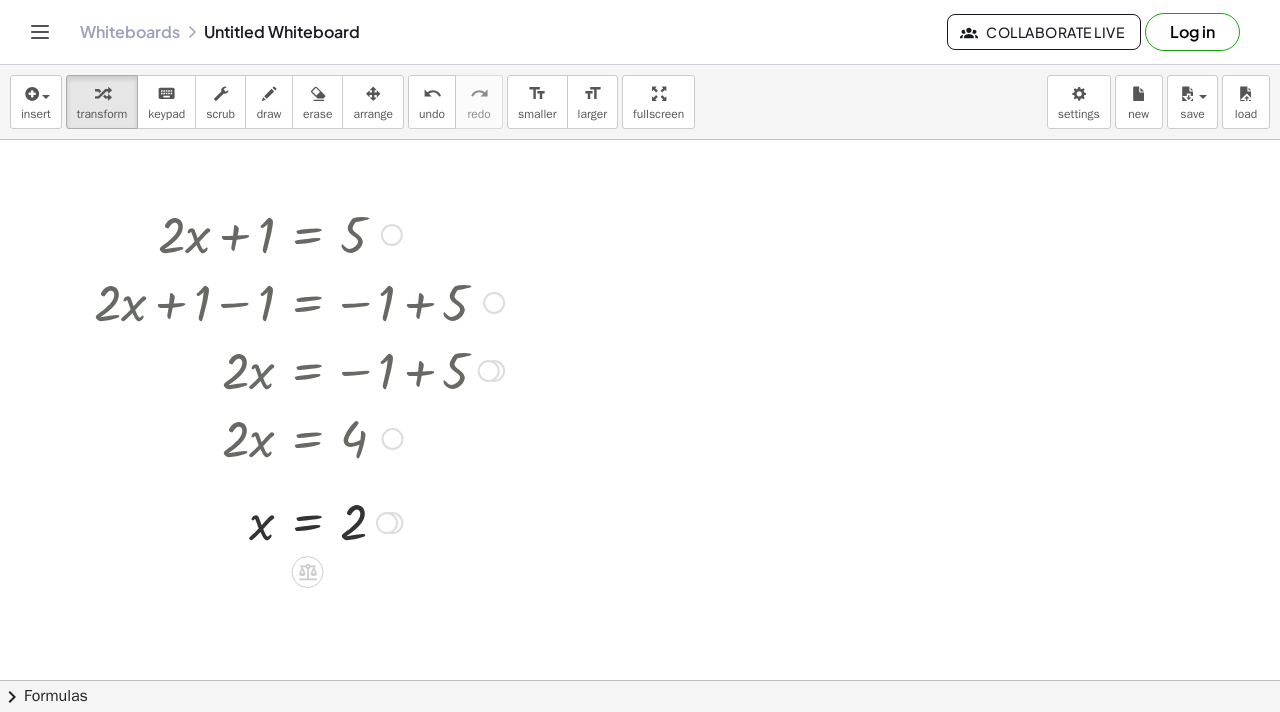 click at bounding box center [299, 521] 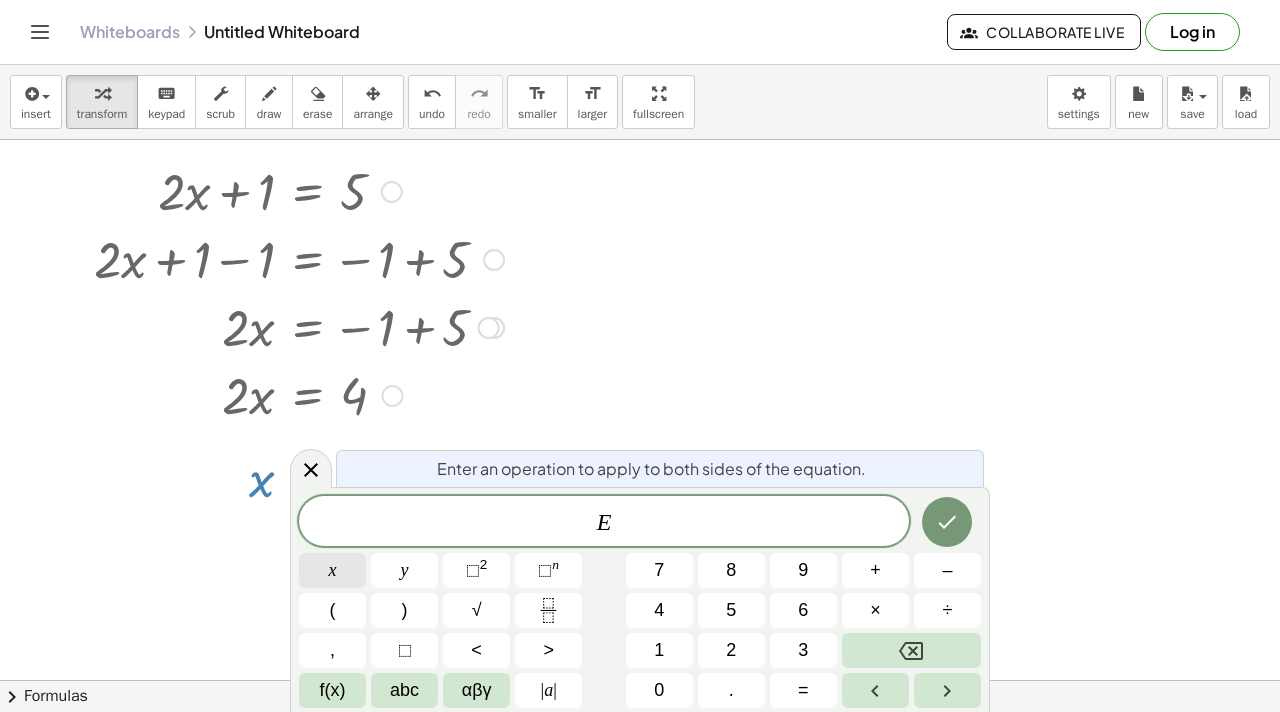 scroll, scrollTop: 44, scrollLeft: 0, axis: vertical 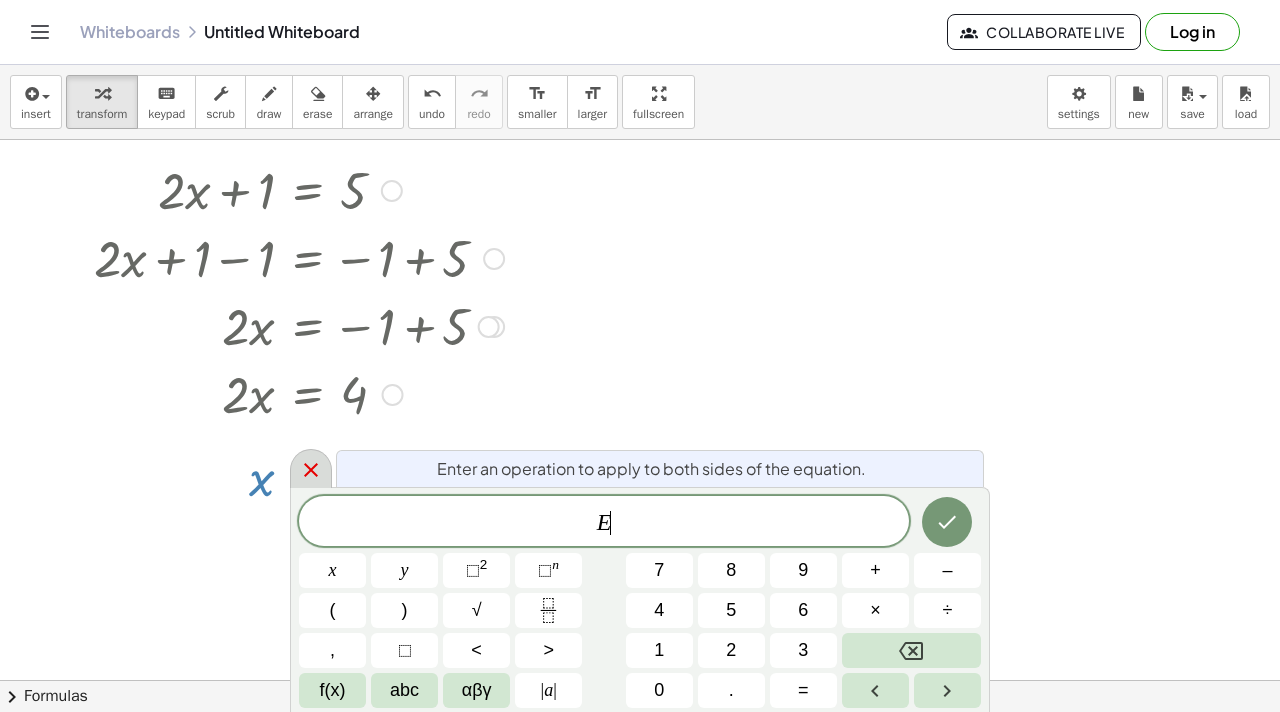 click 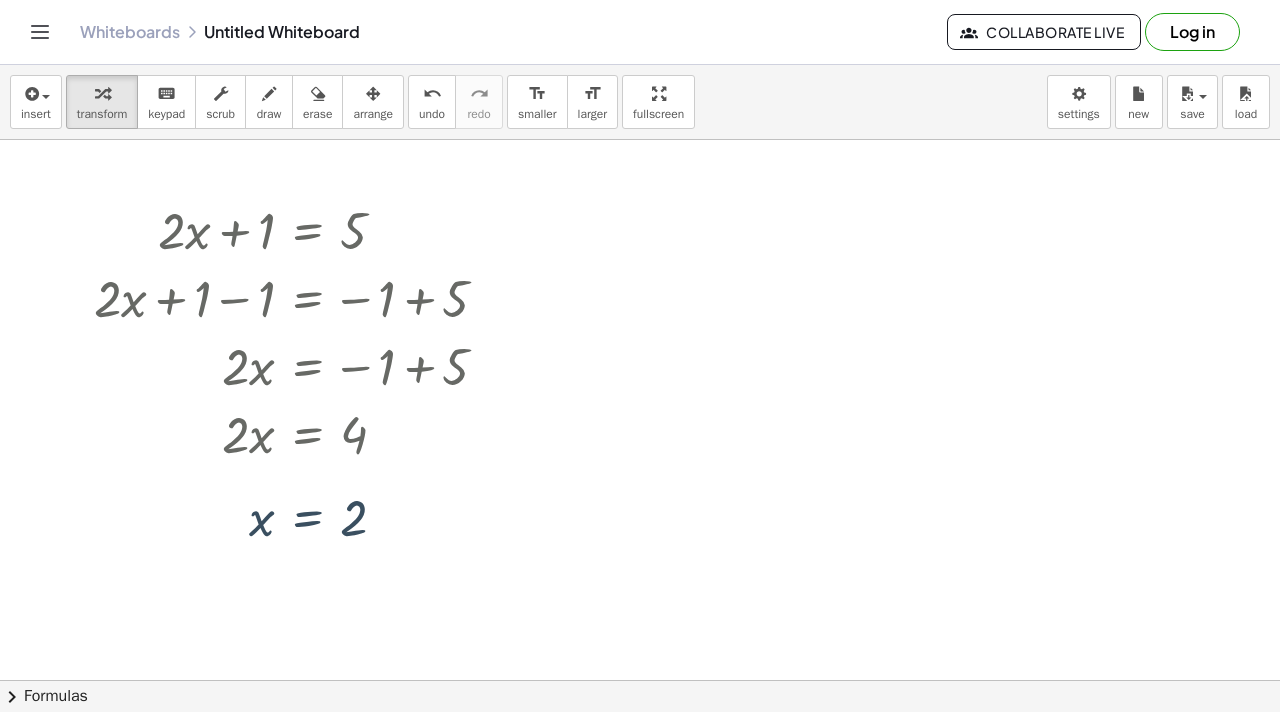 scroll, scrollTop: 0, scrollLeft: 0, axis: both 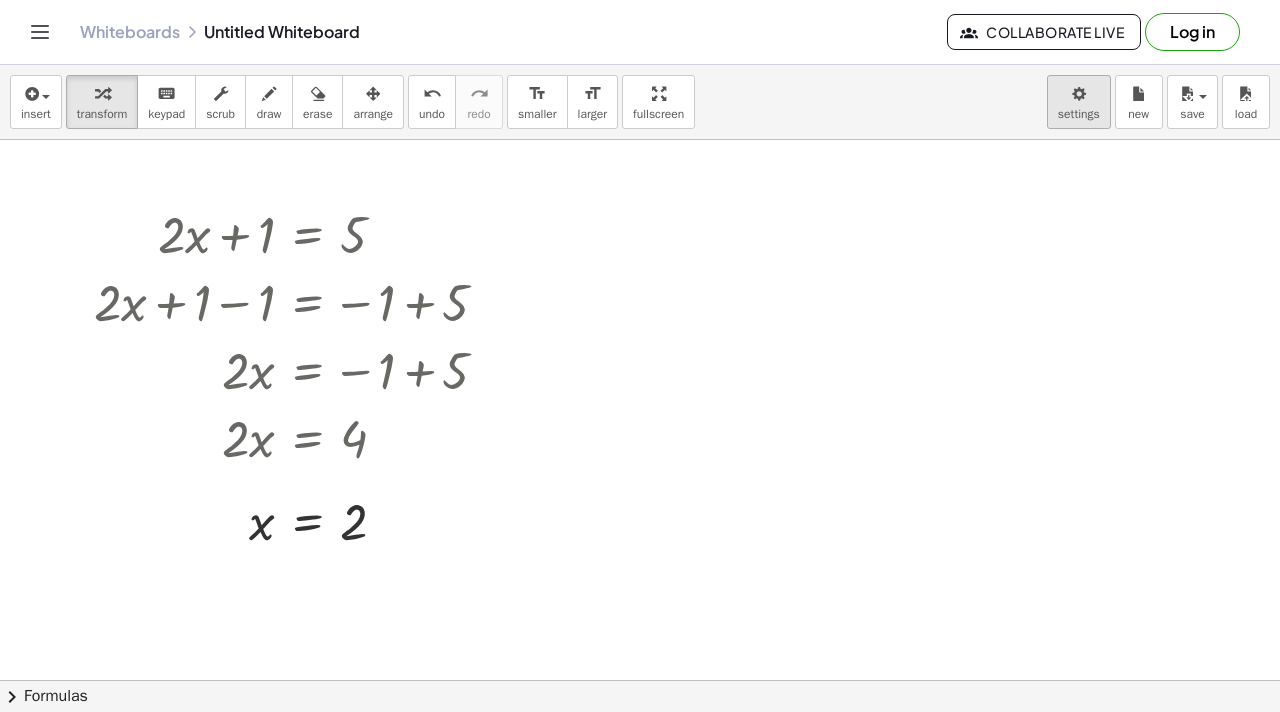 click on "Graspable Math Activities Get Started Activity Bank Assigned Work Classes Whiteboards Reference v1.28.2 | Privacy policy © [YEAR], Graspable, Inc. Whiteboards Untitled Whiteboard Collaborate Live  Log in    insert select one: Math Expression Function Text Youtube Video Graphing Geometry Geometry 3D transform keyboard keypad scrub draw erase arrange undo undo redo redo format_size smaller format_size larger fullscreen load   save new settings + · 2 · x + 1 = 5 + · 2 · x + 1 − 1 = − 1 + 5 + · 2 · x + 0 = − 1 + 5 · 2 · x = 4 · 2 · x · 2 = · 4 · 2 x = · 4 · 2 x = 2 Transform line Copy line as LaTeX Copy derivation as LaTeX Expand new lines: On × chevron_right  Formulas
Drag one side of a formula onto a highlighted expression on the canvas to apply it.
Quadratic Formula
+ · a · x 2 + · b · x + c = 0
⇔
x = · ( −" at bounding box center [640, 356] 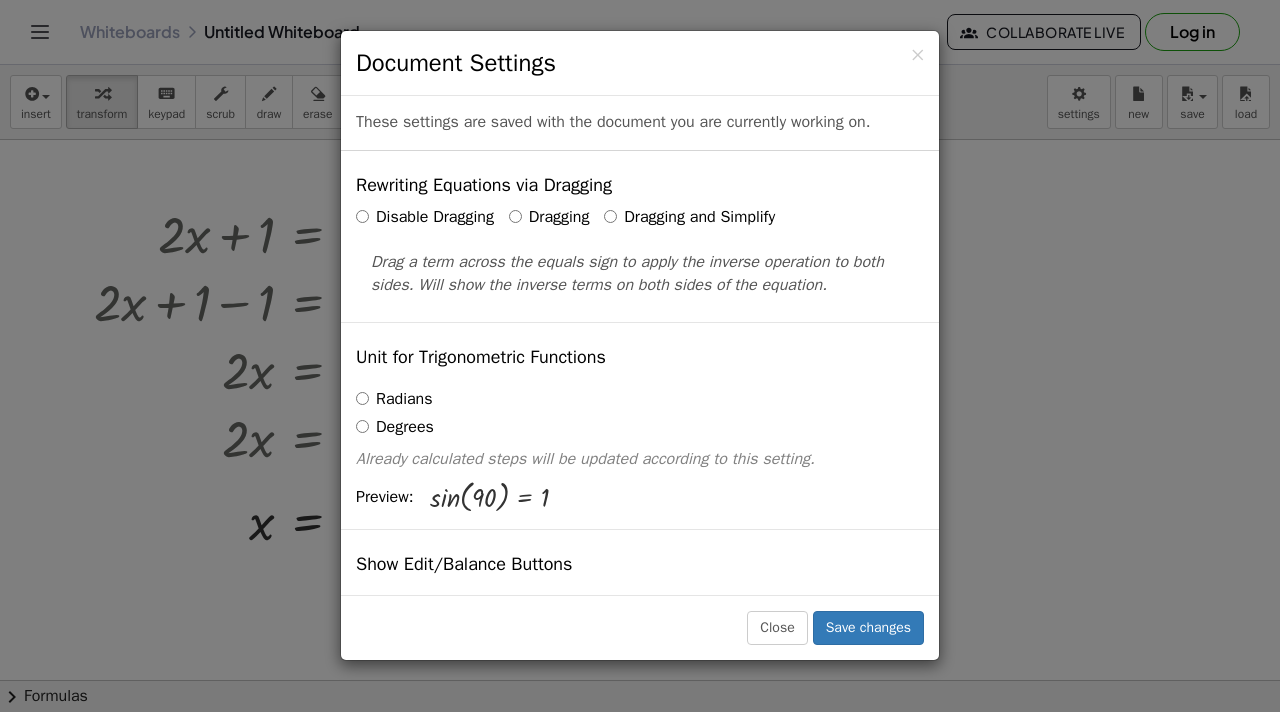 click on "Radians" at bounding box center [394, 399] 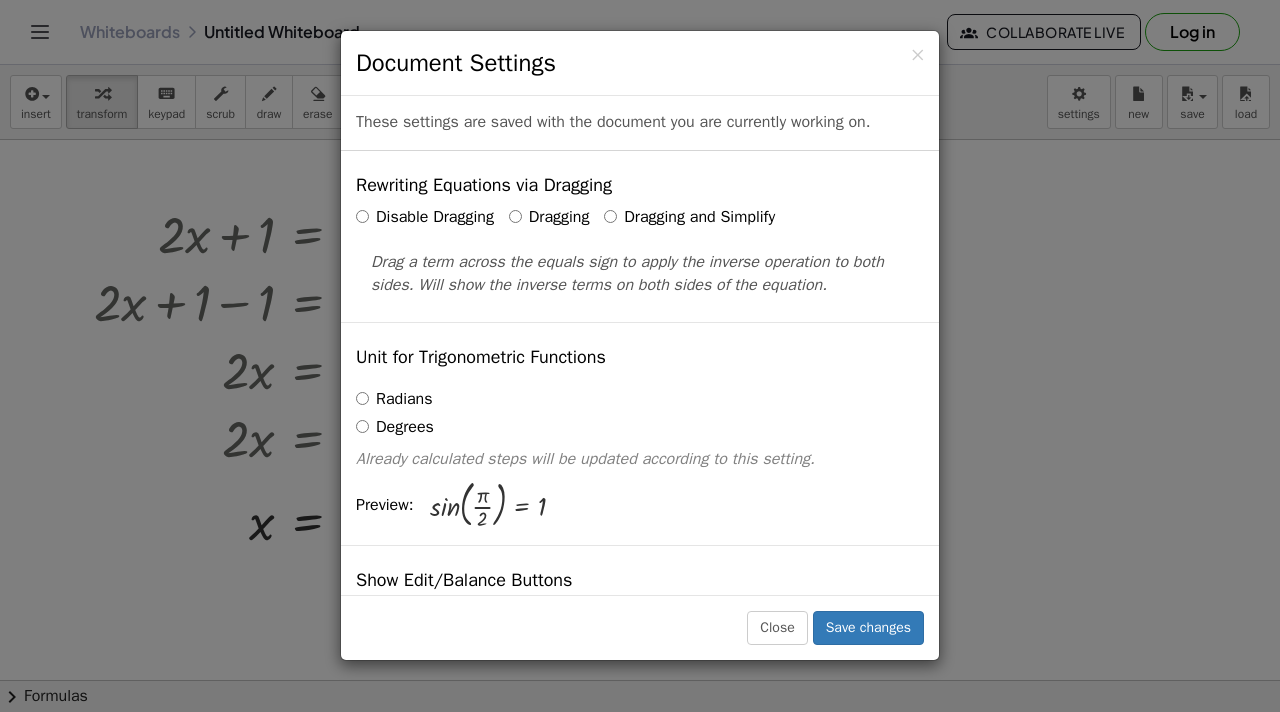 click on "Degrees" at bounding box center [395, 427] 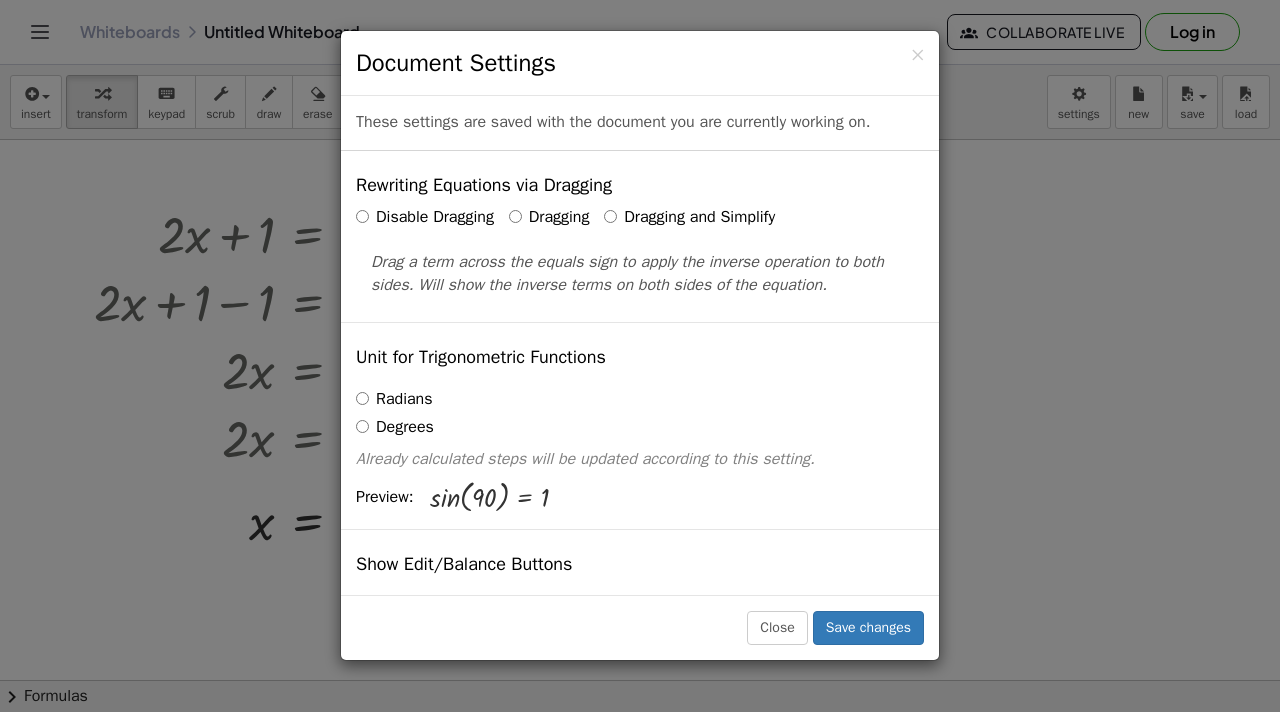 click on "Radians" at bounding box center [640, 399] 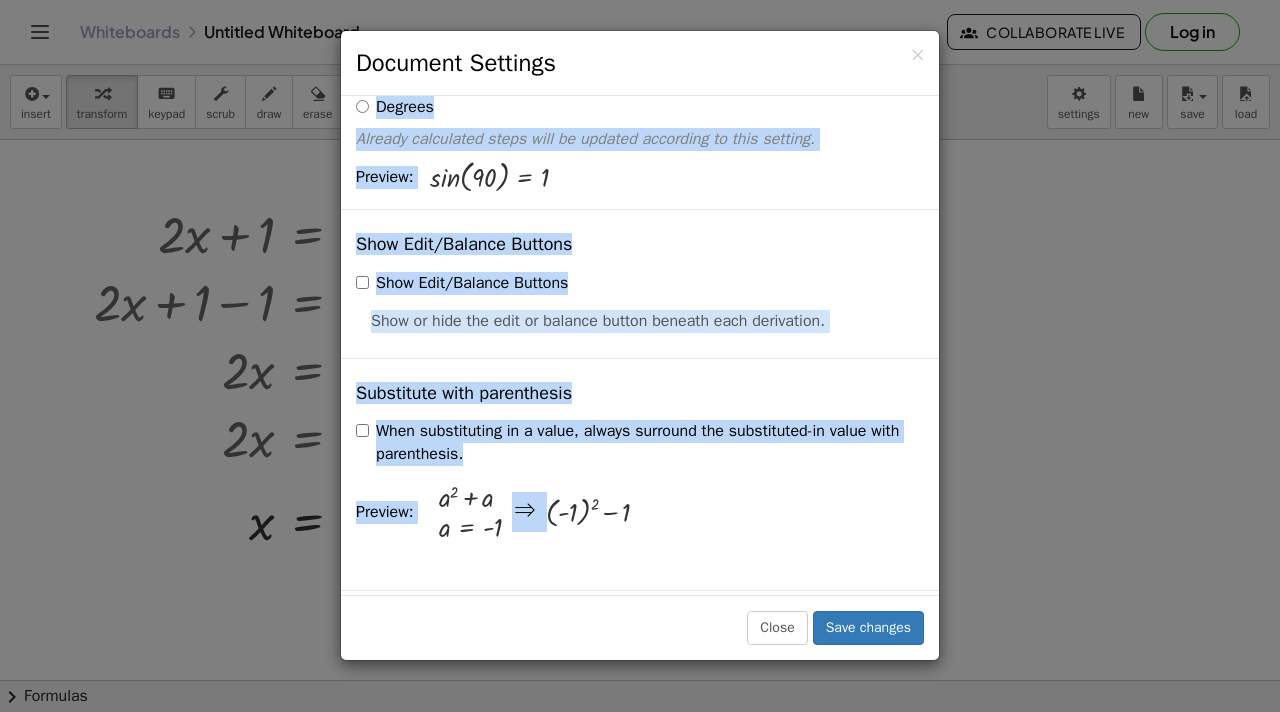 scroll, scrollTop: 325, scrollLeft: 0, axis: vertical 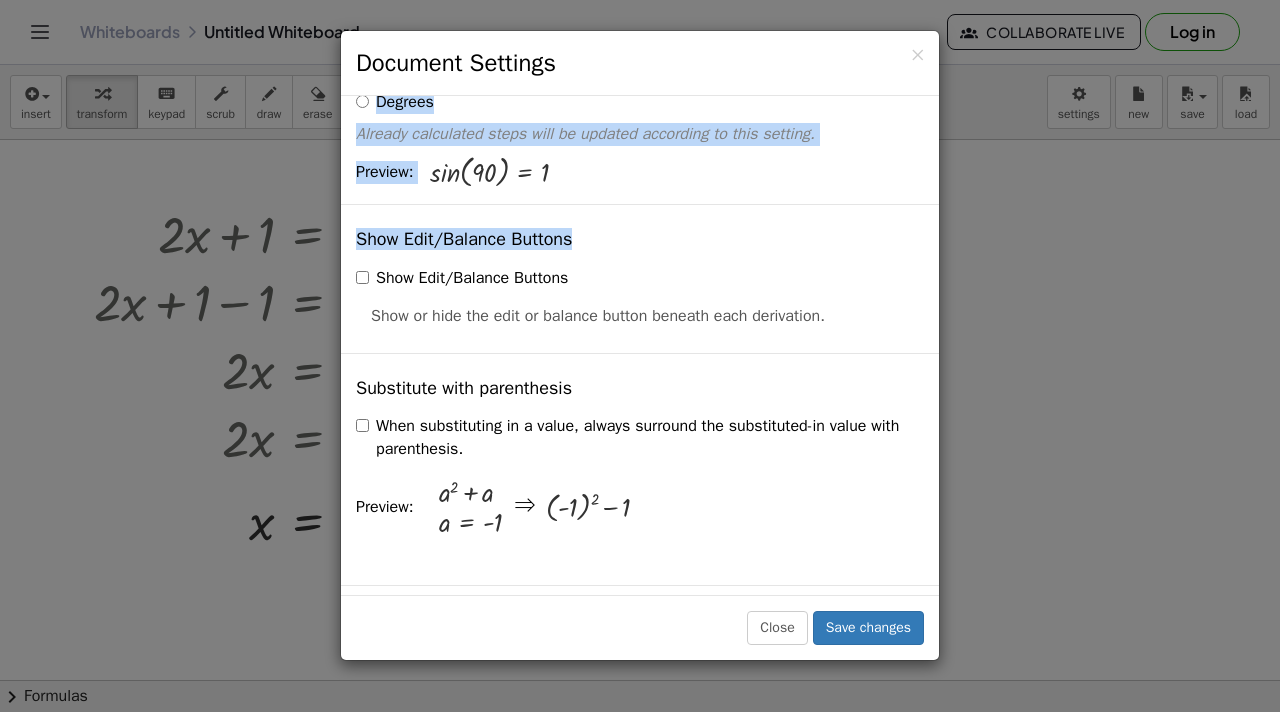 drag, startPoint x: 572, startPoint y: 354, endPoint x: 662, endPoint y: 260, distance: 130.13838 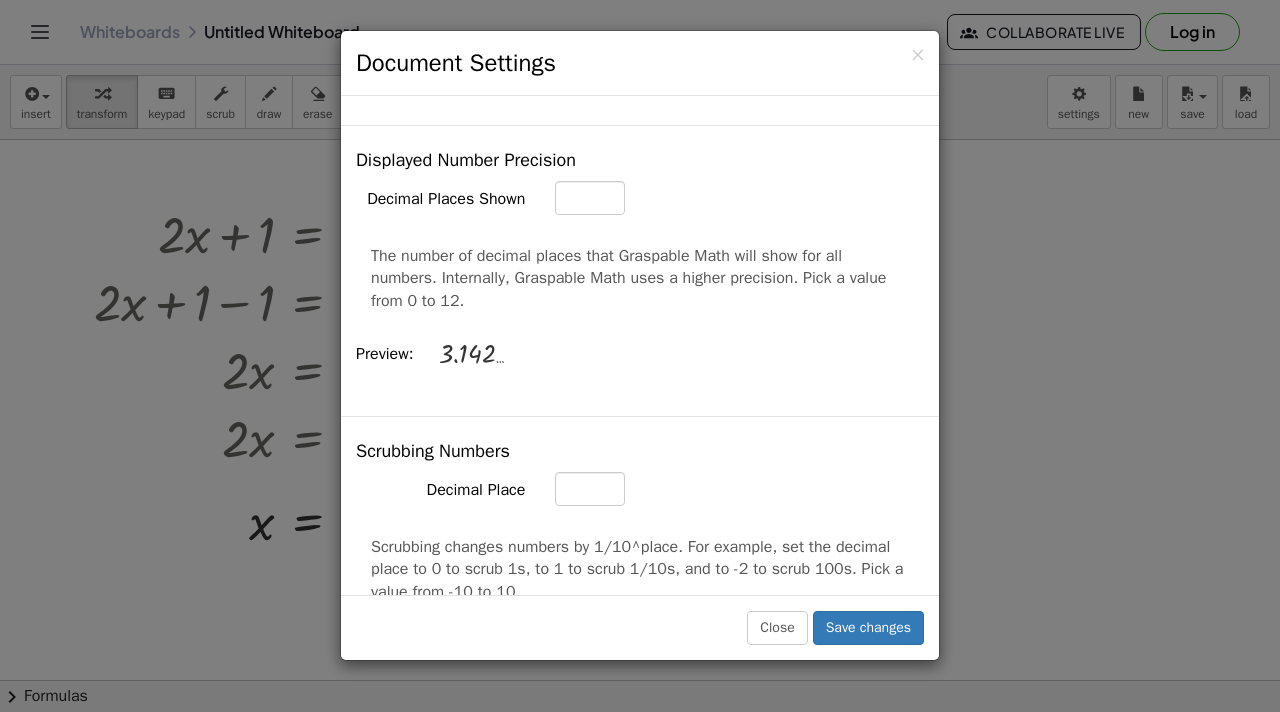 scroll, scrollTop: 751, scrollLeft: 0, axis: vertical 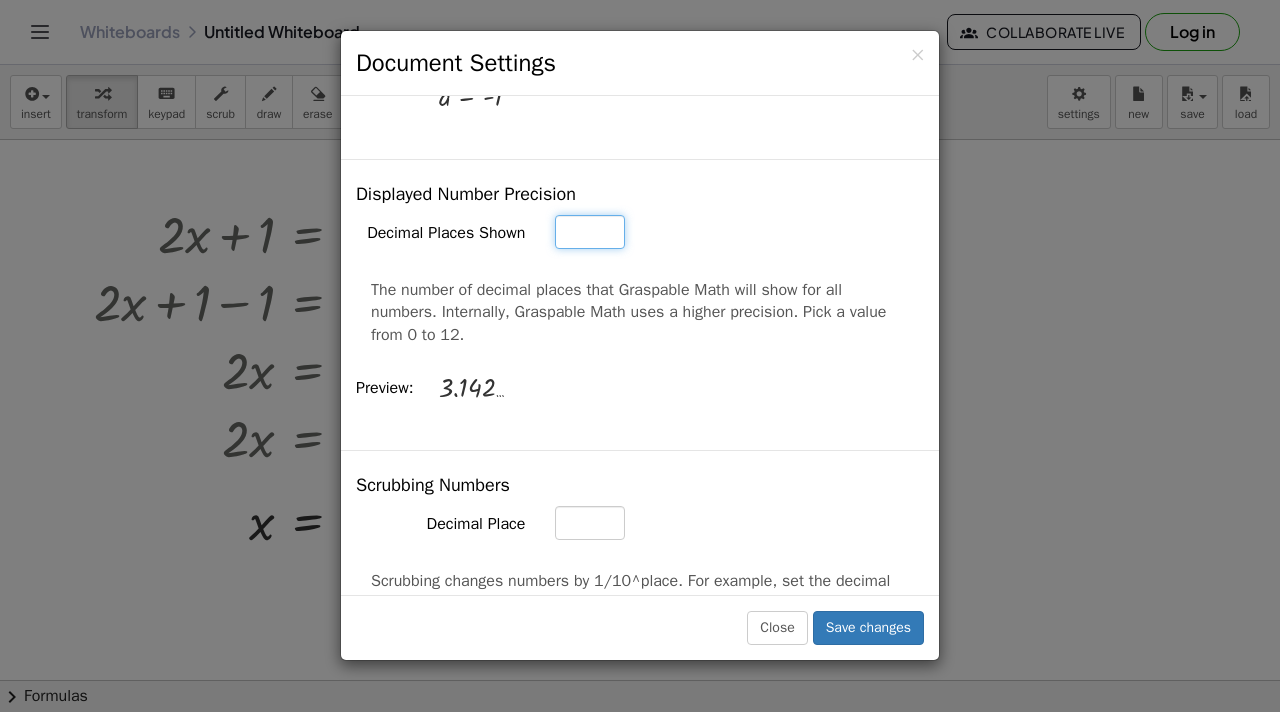 click on "*" at bounding box center (590, 232) 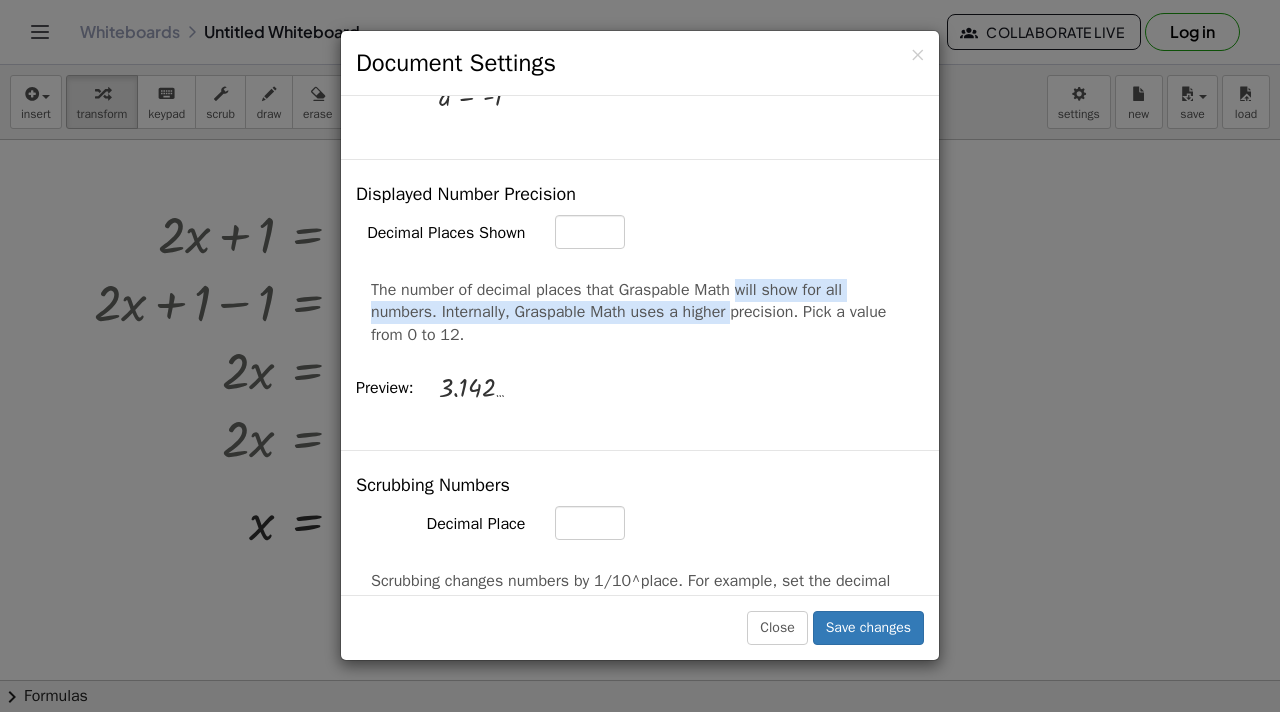 click on "The number of decimal places that Graspable Math will show for all numbers.
Internally, Graspable Math uses a higher precision. Pick a value from 0 to 12." at bounding box center (640, 313) 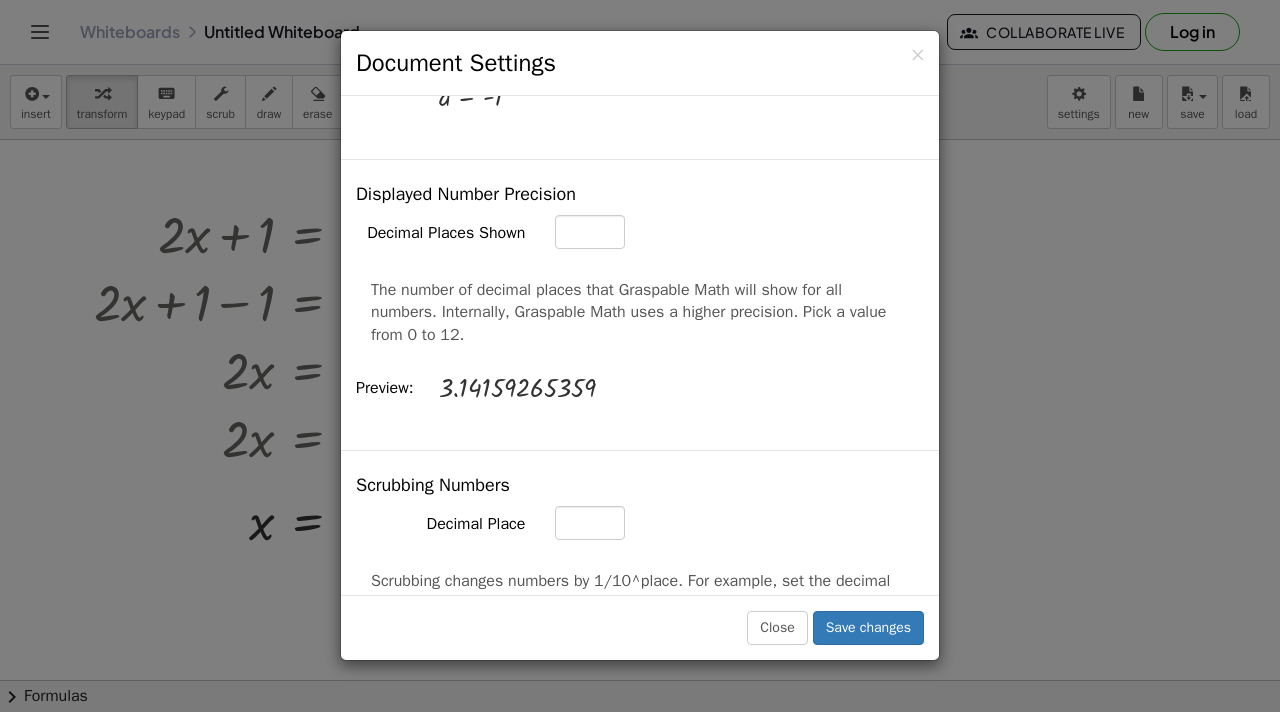 click on "The number of decimal places that Graspable Math will show for all numbers.
Internally, Graspable Math uses a higher precision. Pick a value from 0 to 12." at bounding box center [640, 313] 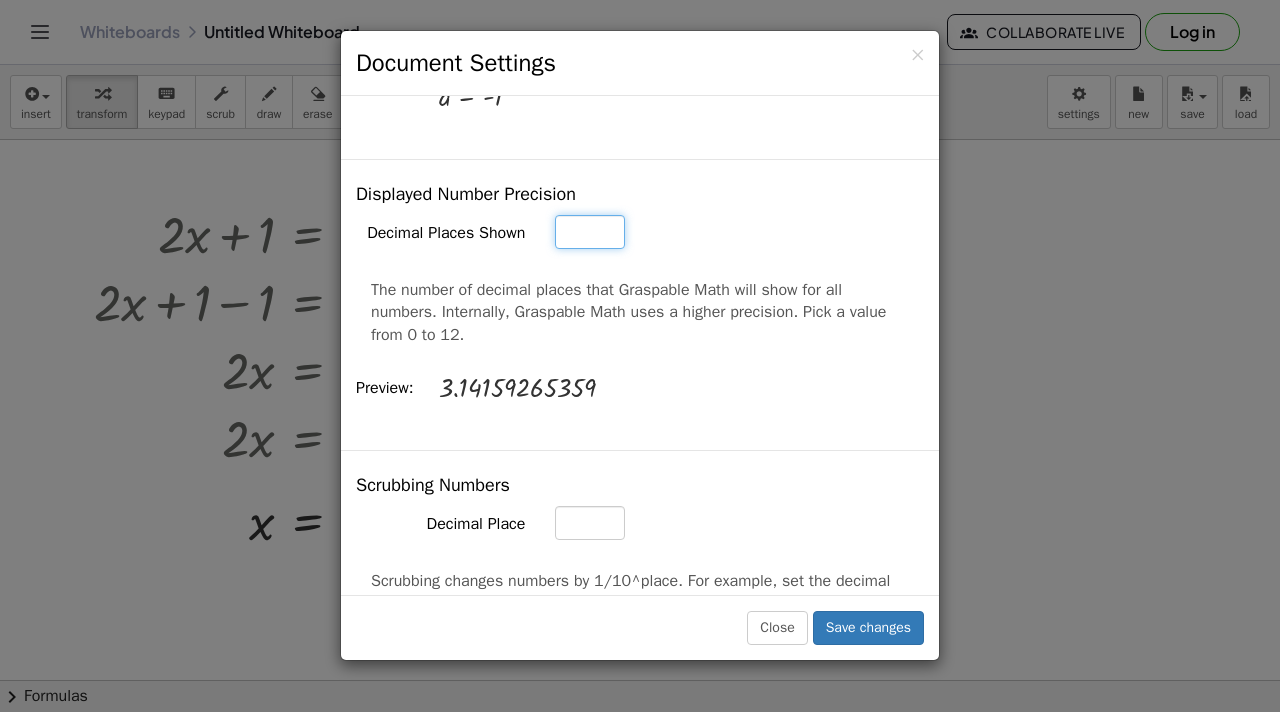 click on "**" at bounding box center (590, 232) 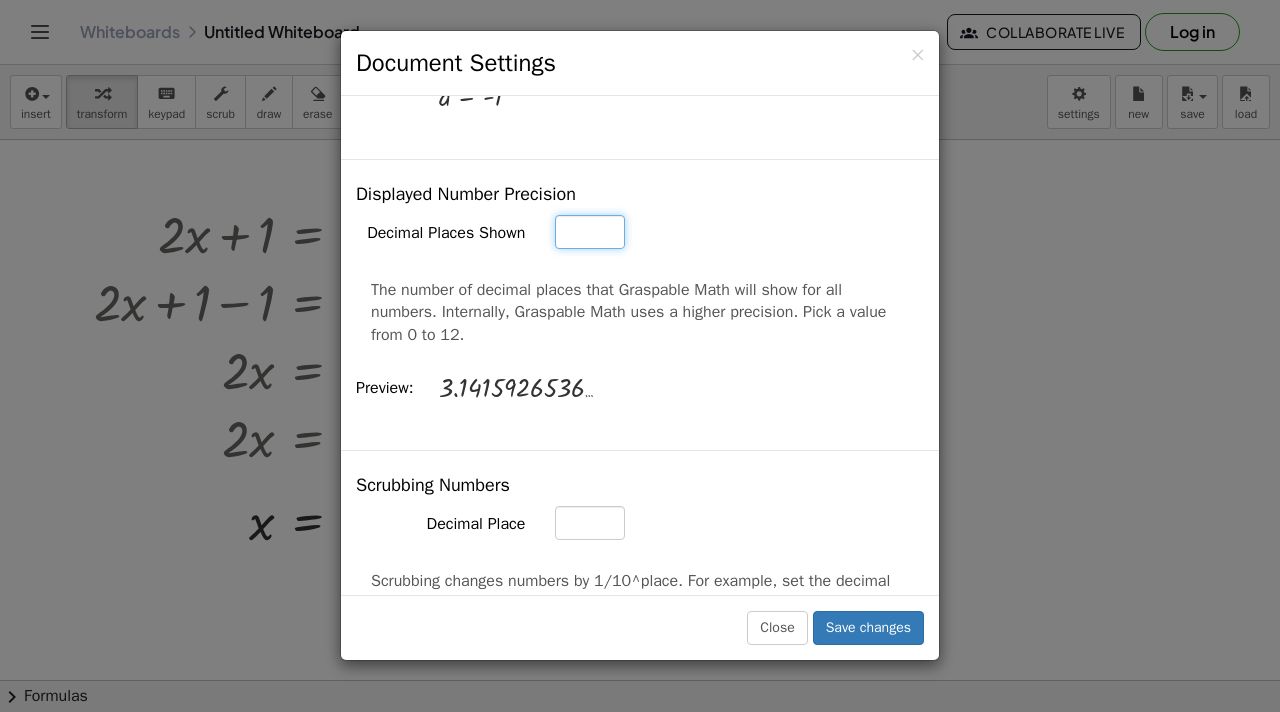 click on "*" at bounding box center (590, 232) 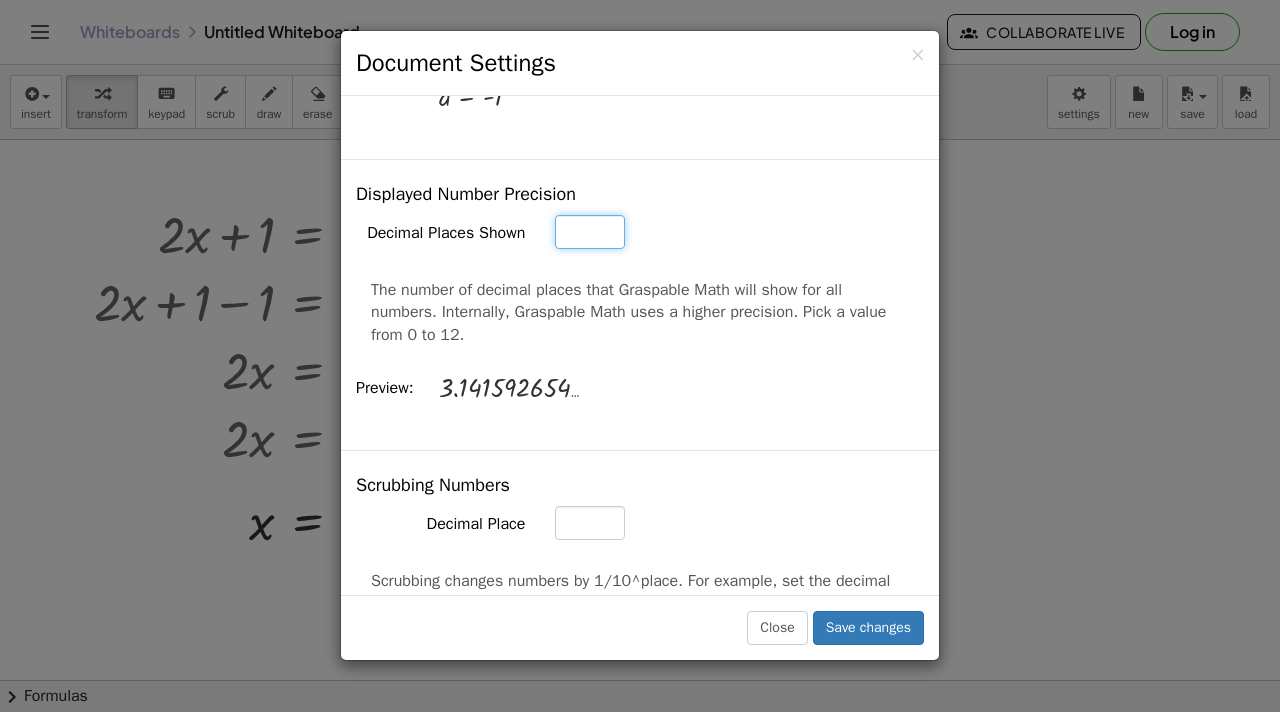 click on "*" at bounding box center [590, 232] 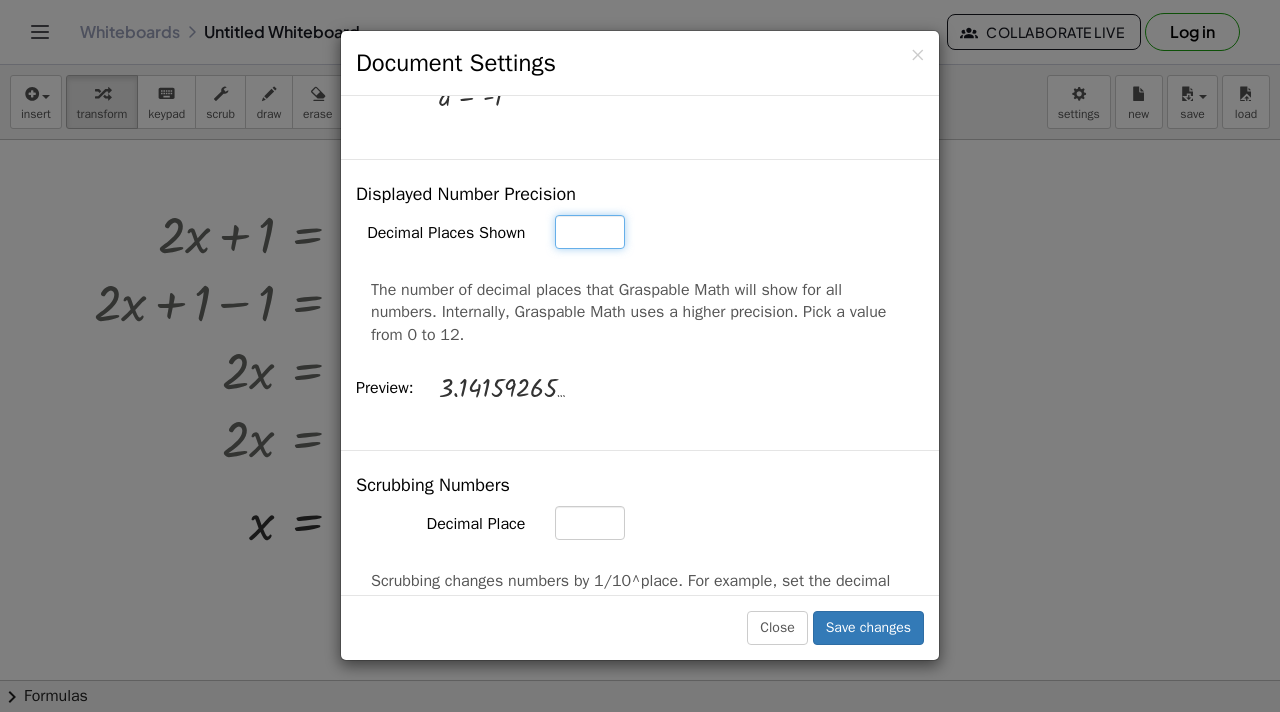 click on "*" at bounding box center (590, 232) 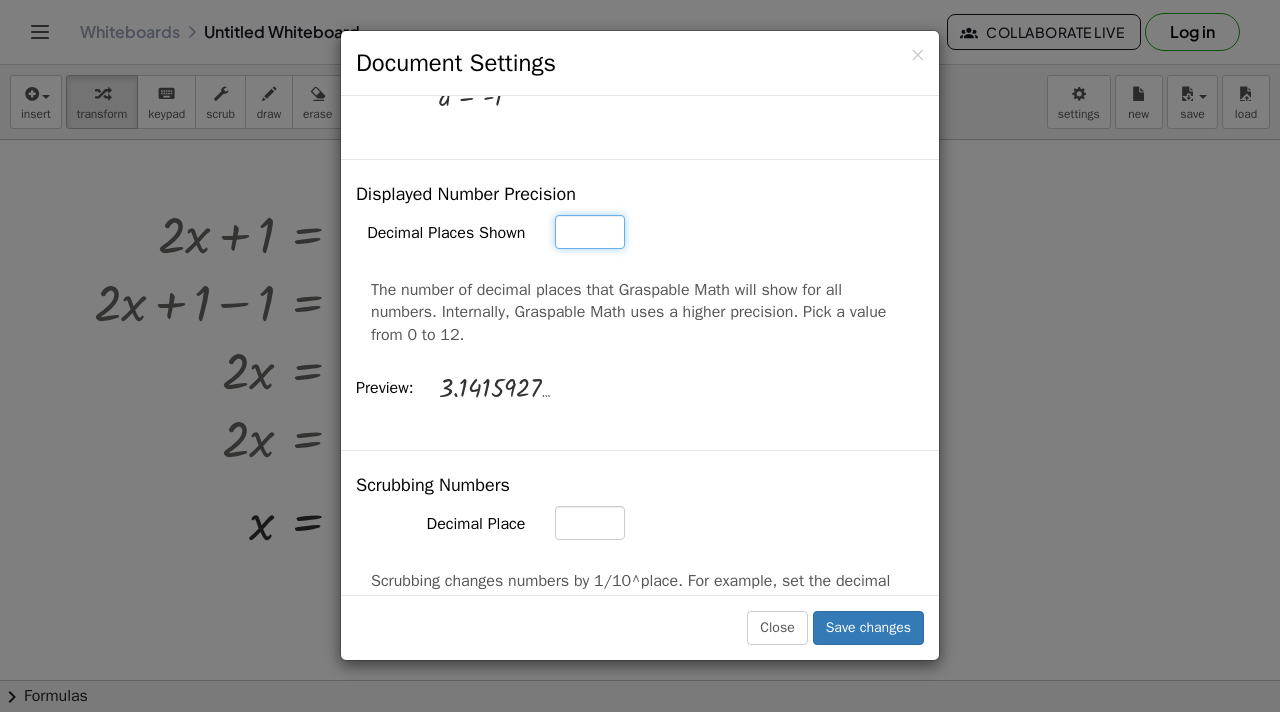 click on "*" at bounding box center (590, 232) 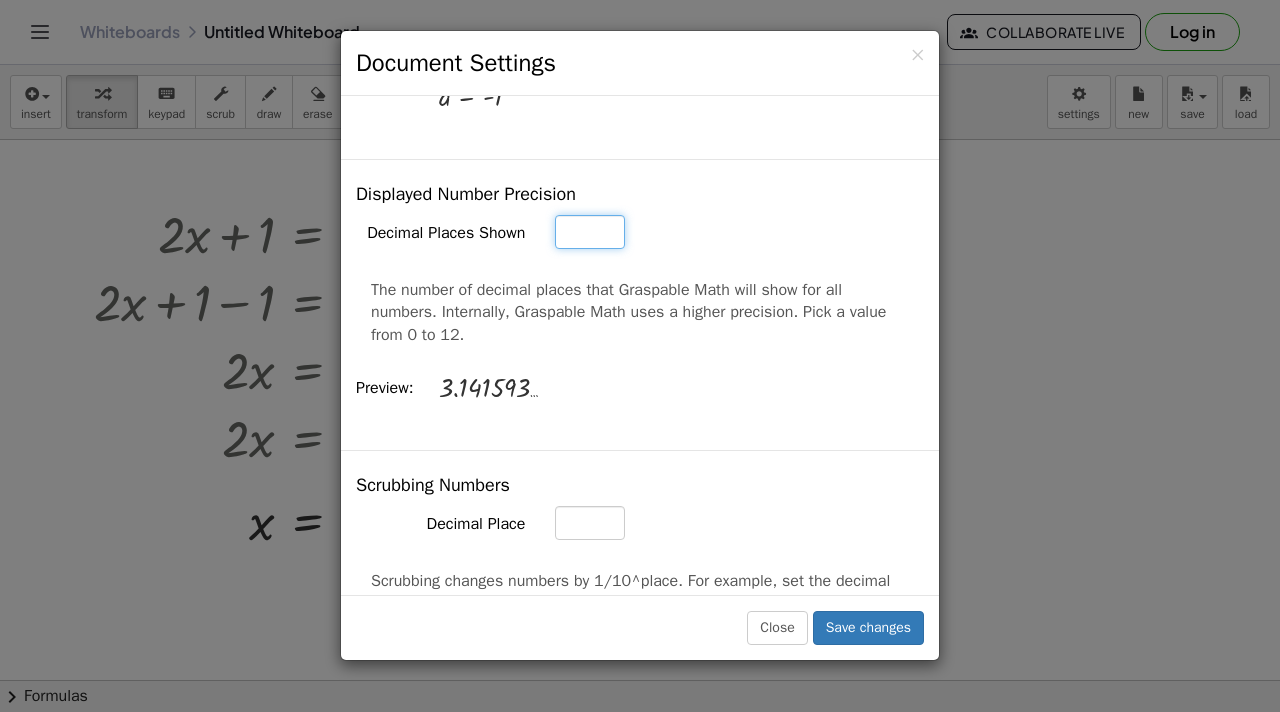 click on "*" at bounding box center [590, 232] 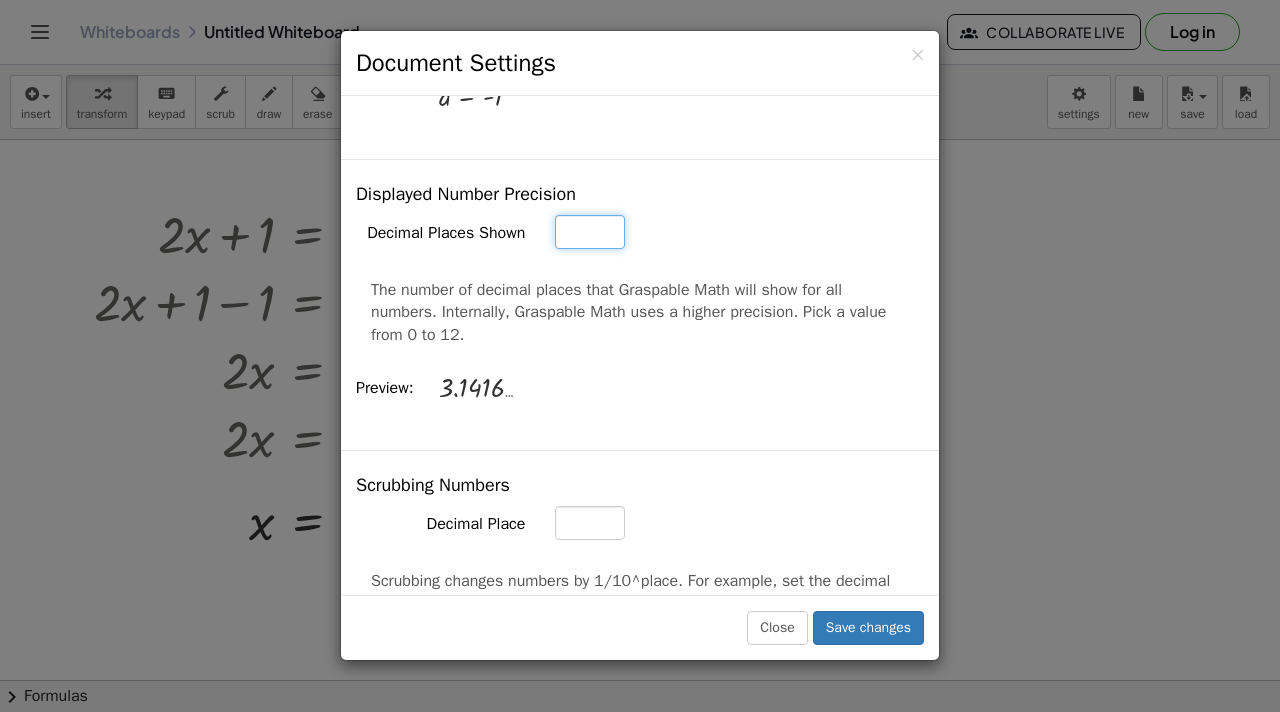 click on "*" at bounding box center (590, 232) 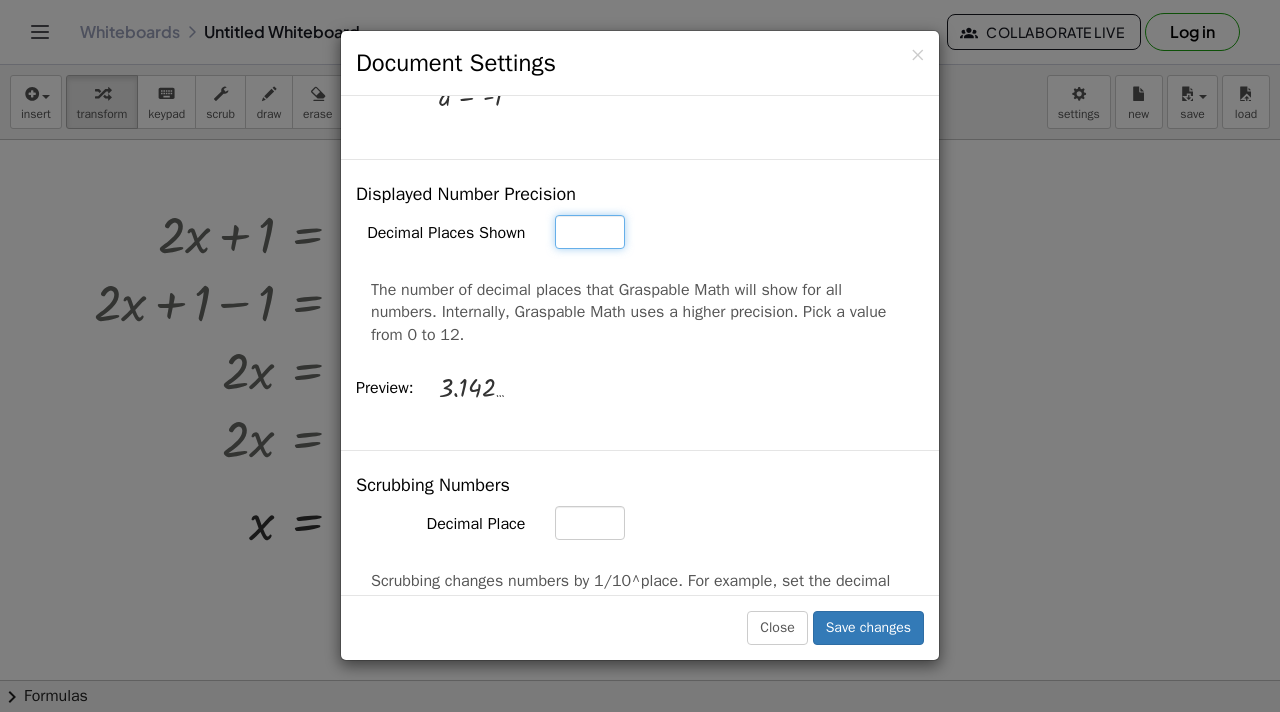 click on "*" at bounding box center (590, 232) 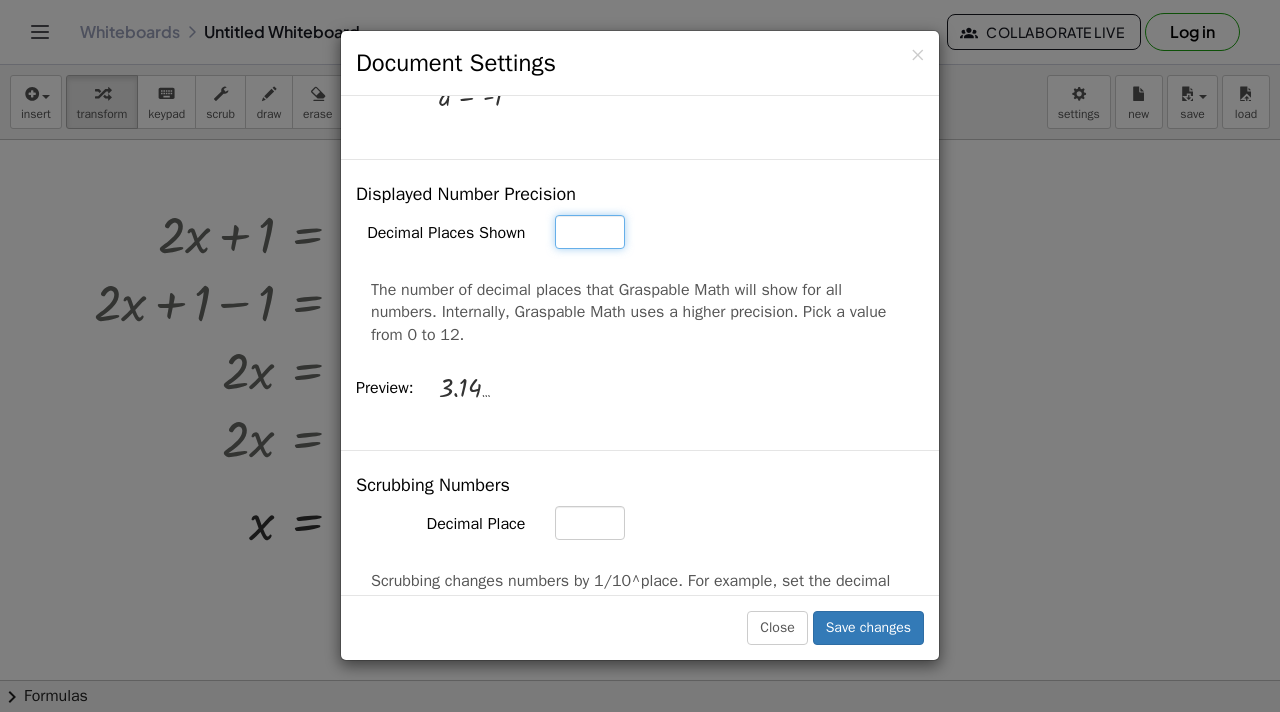 click on "*" at bounding box center (590, 232) 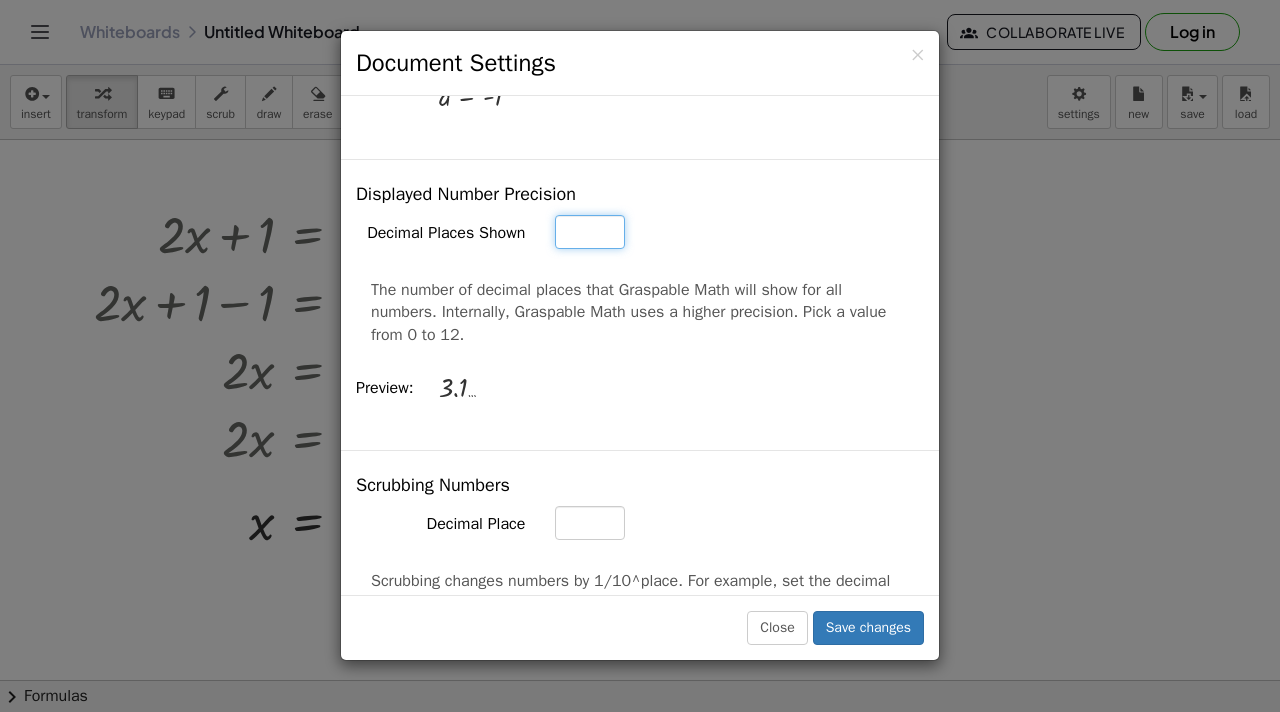 click on "*" at bounding box center (590, 232) 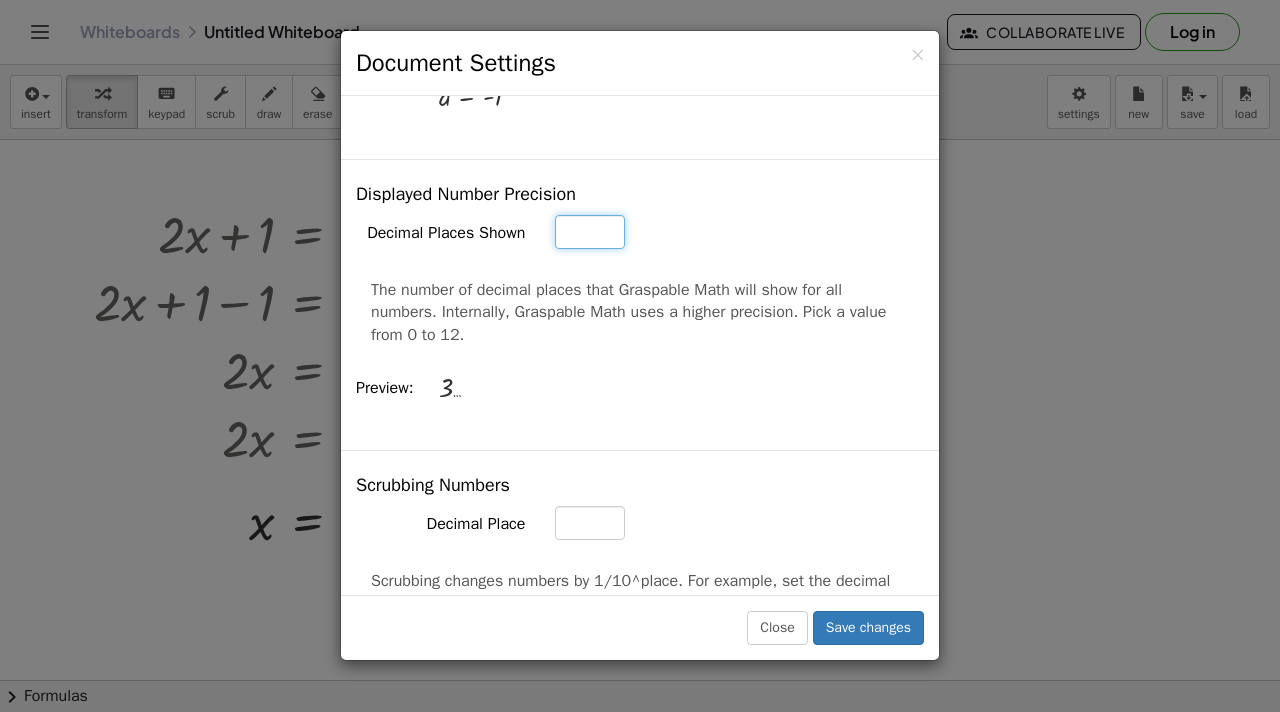click on "*" at bounding box center (590, 232) 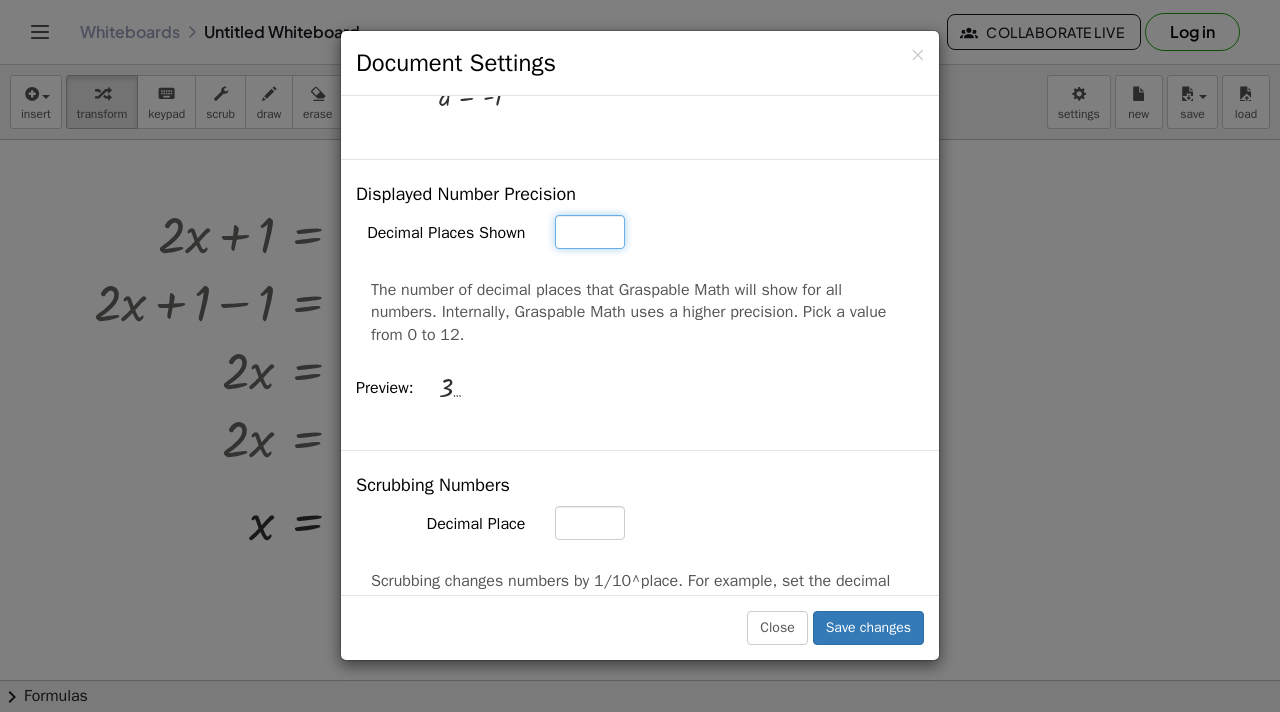 type on "*" 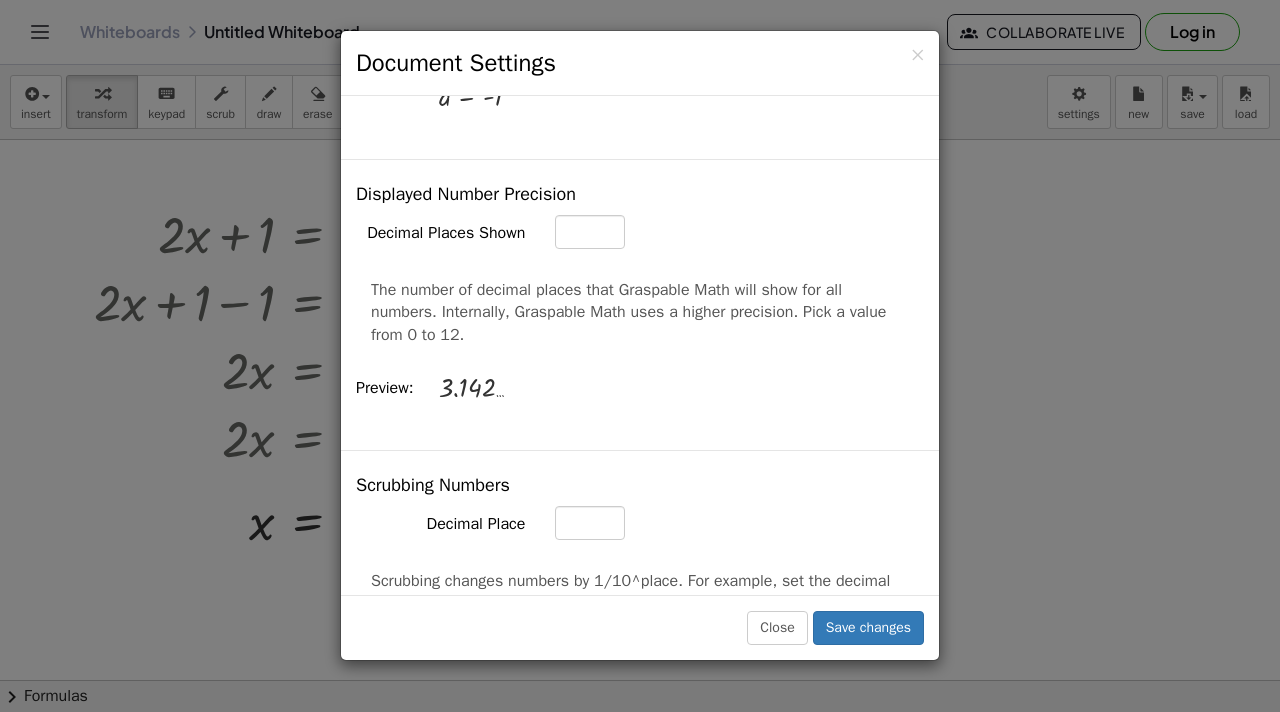 click on "The number of decimal places that Graspable Math will show for all numbers.
Internally, Graspable Math uses a higher precision. Pick a value from 0 to 12." at bounding box center (640, 313) 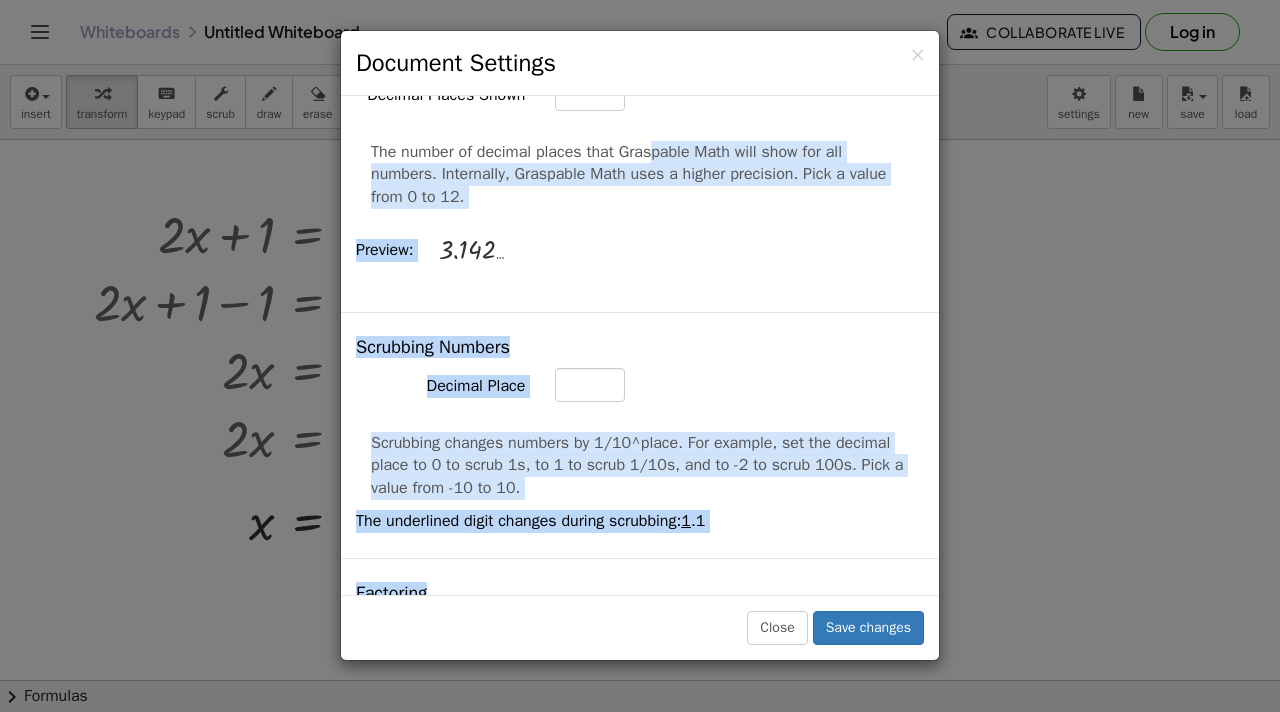 scroll, scrollTop: 905, scrollLeft: 0, axis: vertical 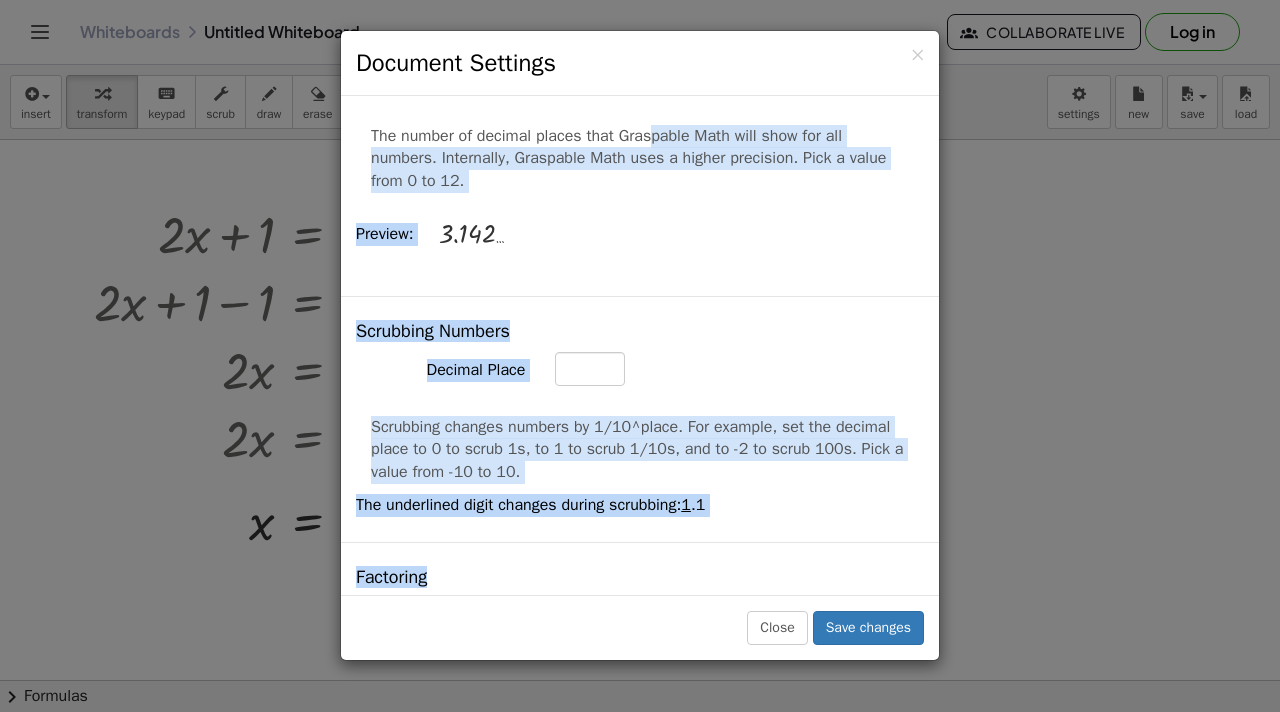 drag, startPoint x: 585, startPoint y: 287, endPoint x: 658, endPoint y: 577, distance: 299.0468 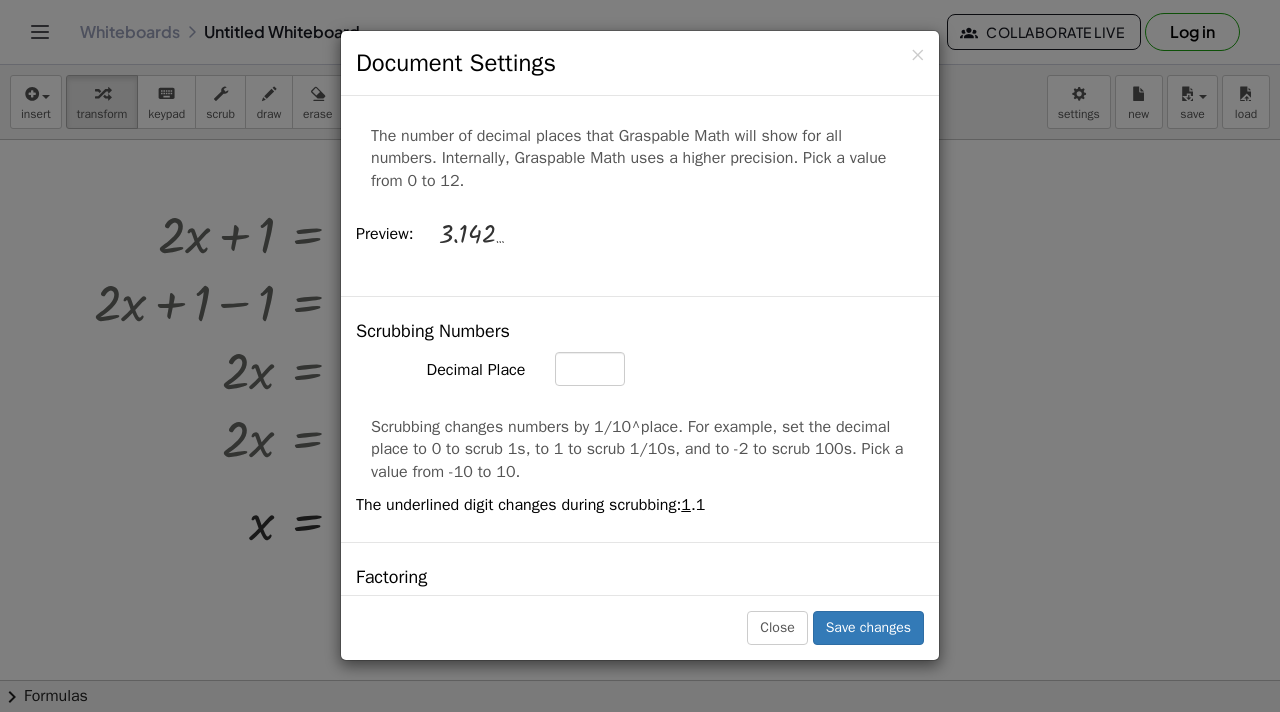 click on "Scrubbing changes numbers by 1/10^place. For example, set the decimal place to 0
to scrub 1s, to 1 to scrub 1/10s, and to -2 to scrub 100s. Pick a value from -10
to 10." at bounding box center (640, 450) 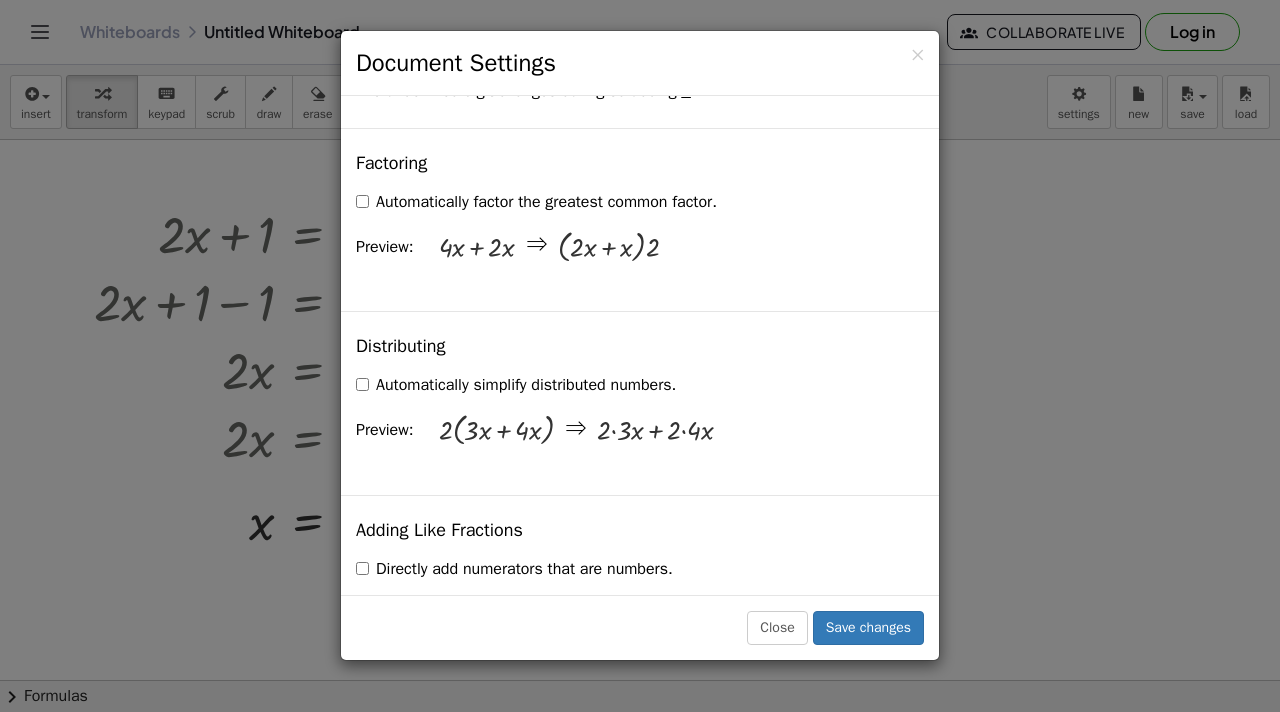 scroll, scrollTop: 1320, scrollLeft: 0, axis: vertical 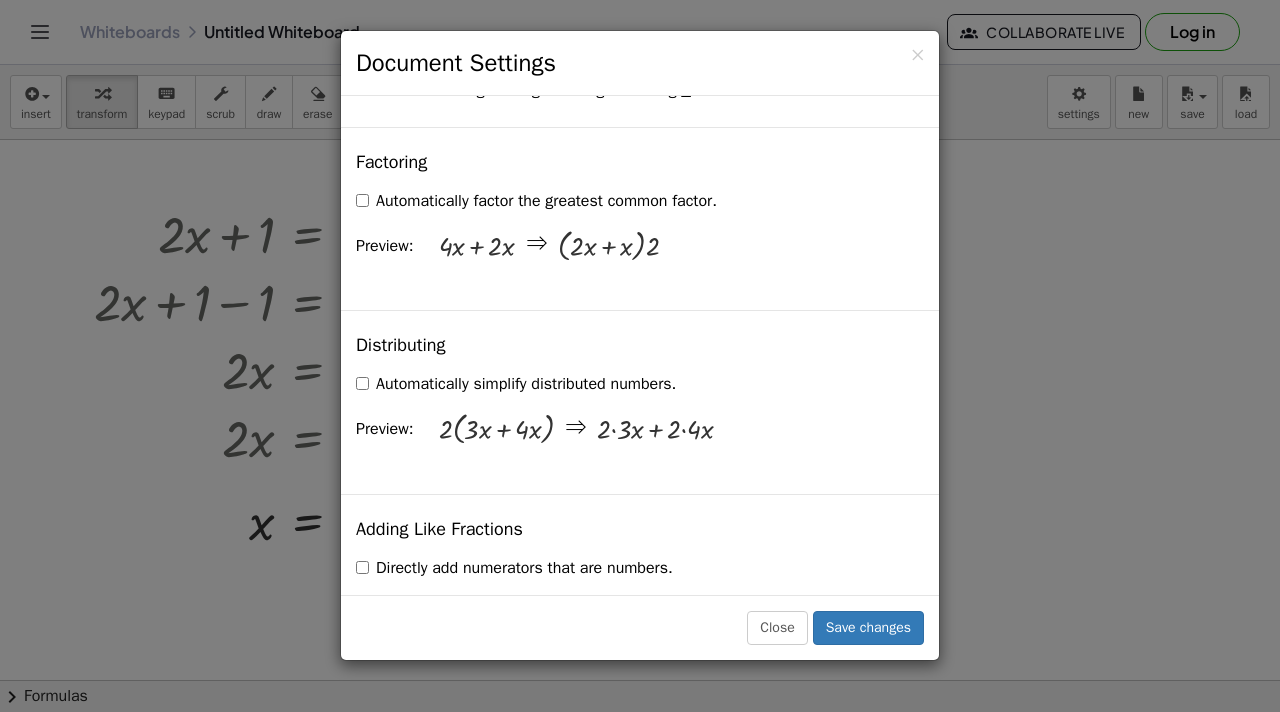 click on "Automatically factor the greatest common factor." at bounding box center [536, 201] 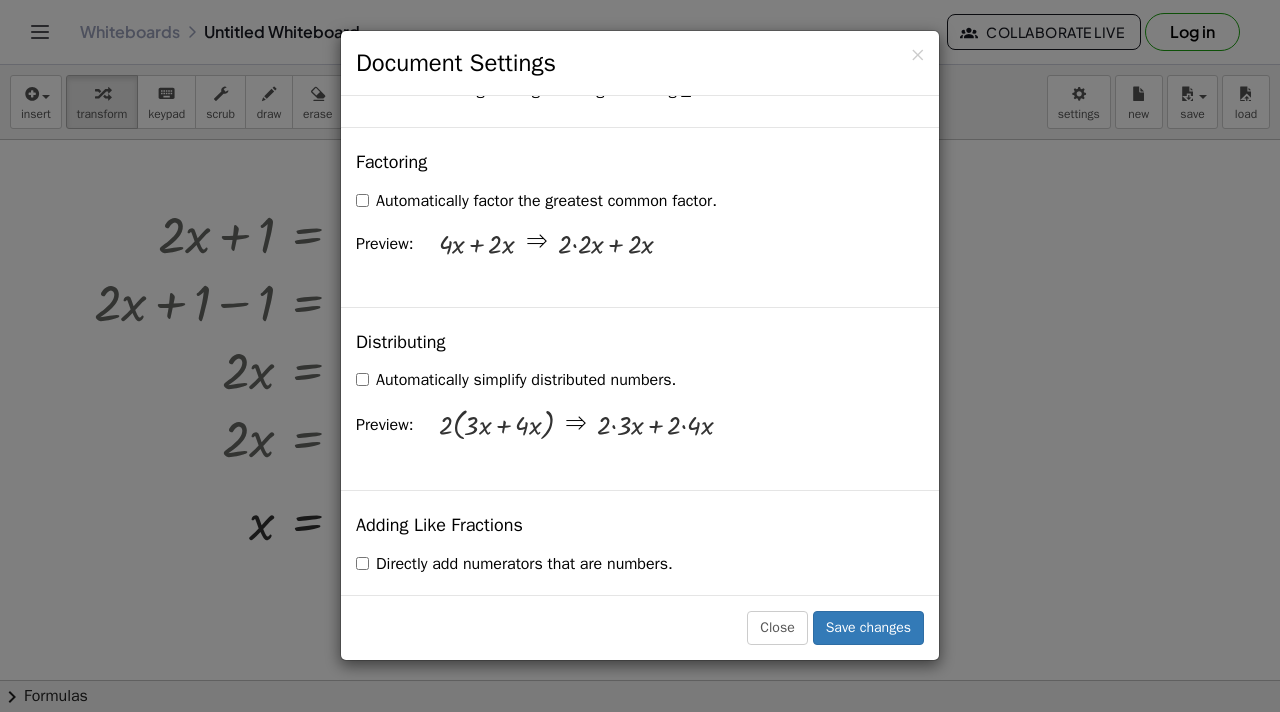 click on "Automatically factor the greatest common factor." at bounding box center (536, 201) 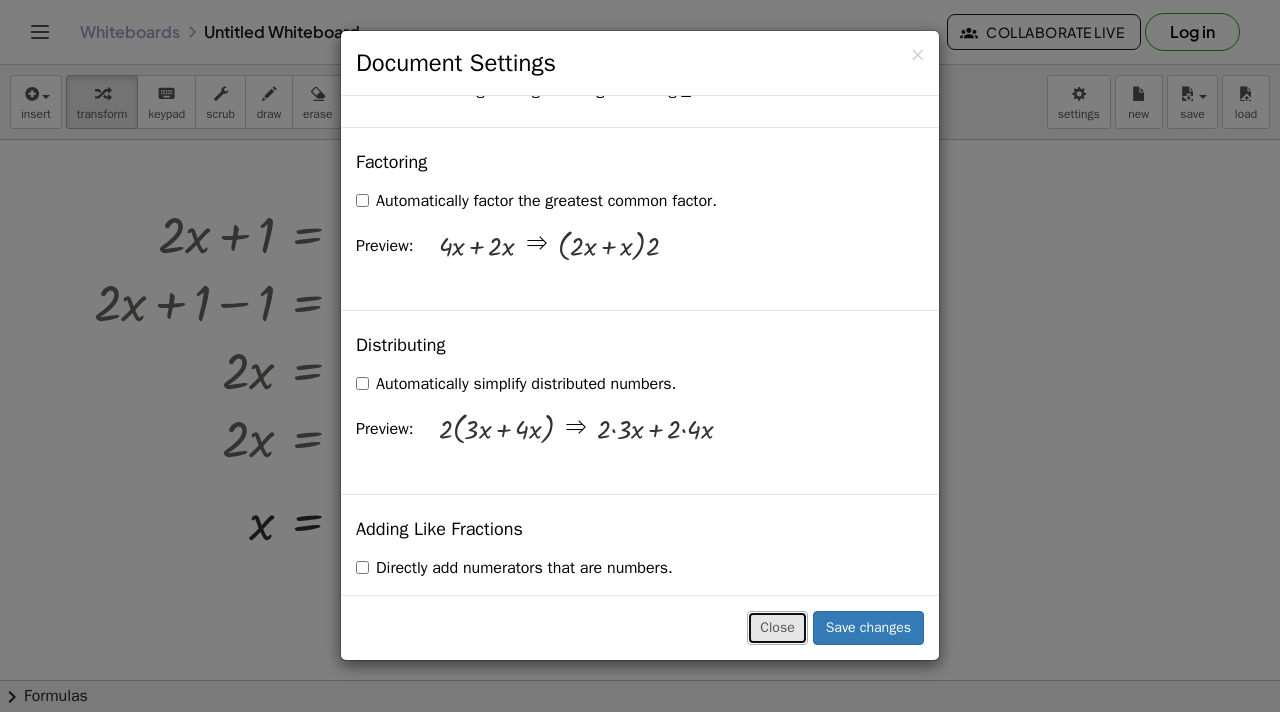 click on "Close" at bounding box center (777, 628) 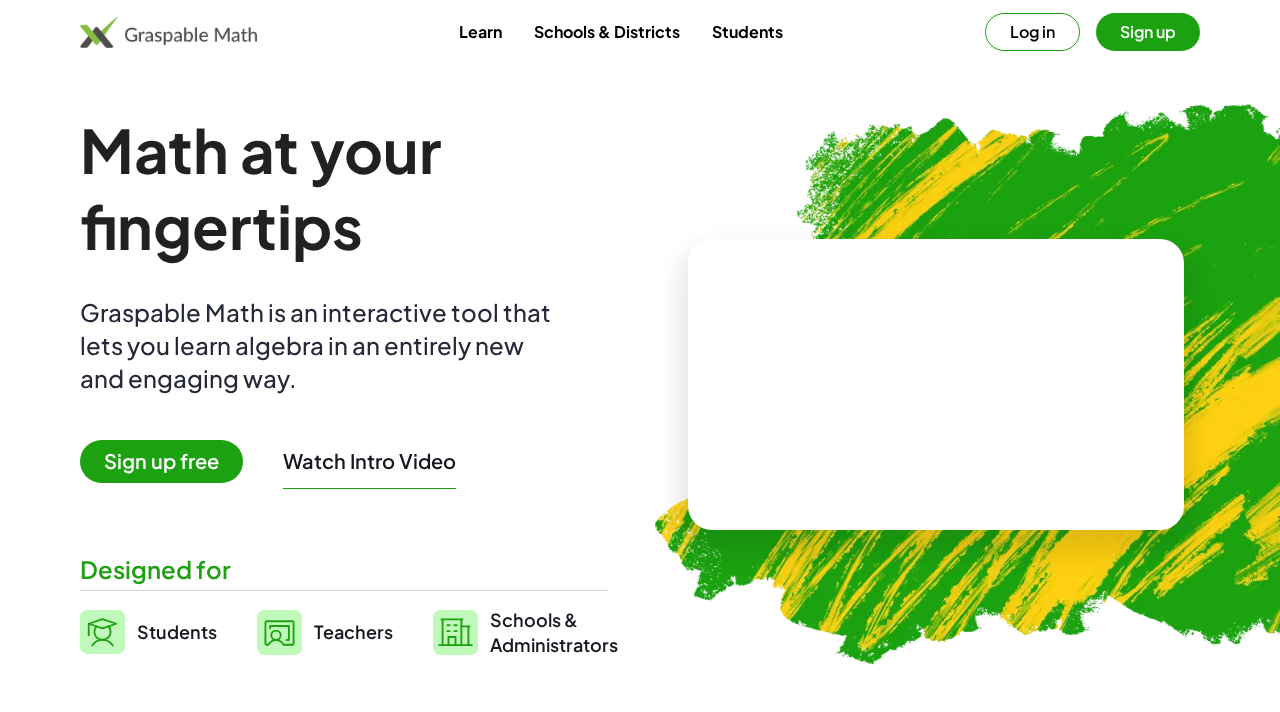 scroll, scrollTop: 0, scrollLeft: 0, axis: both 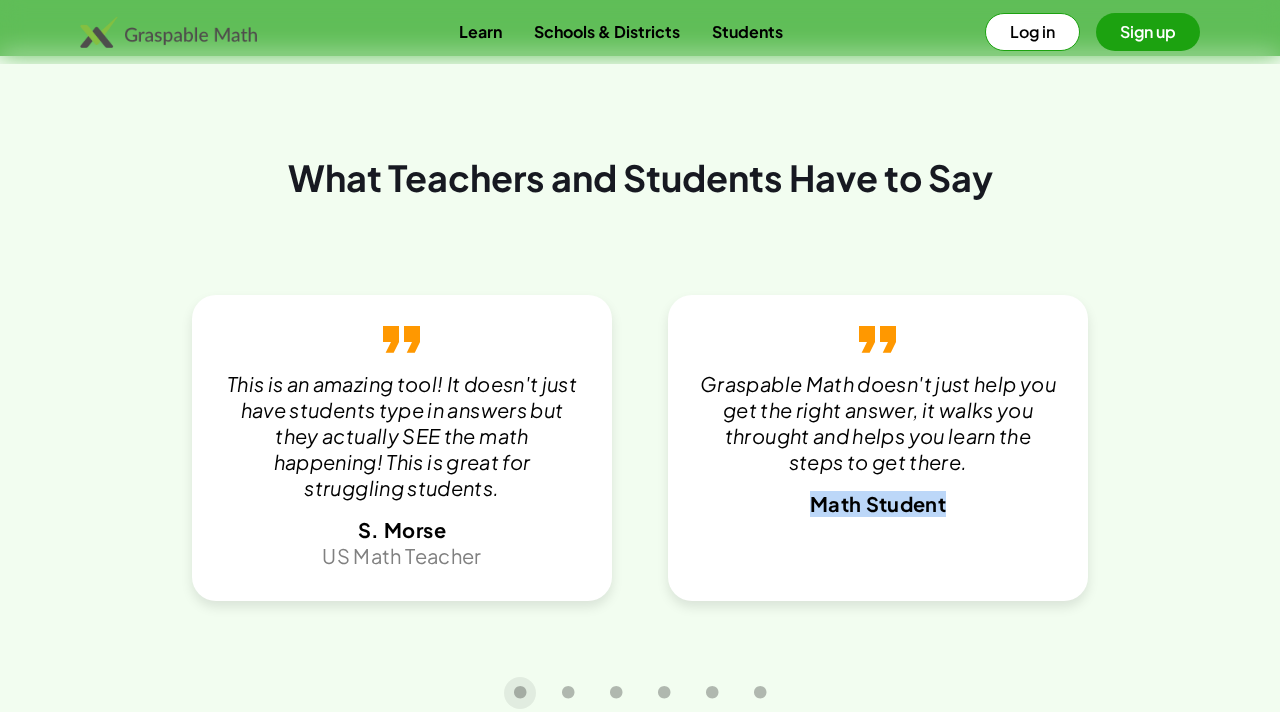 drag, startPoint x: 810, startPoint y: 508, endPoint x: 979, endPoint y: 508, distance: 169 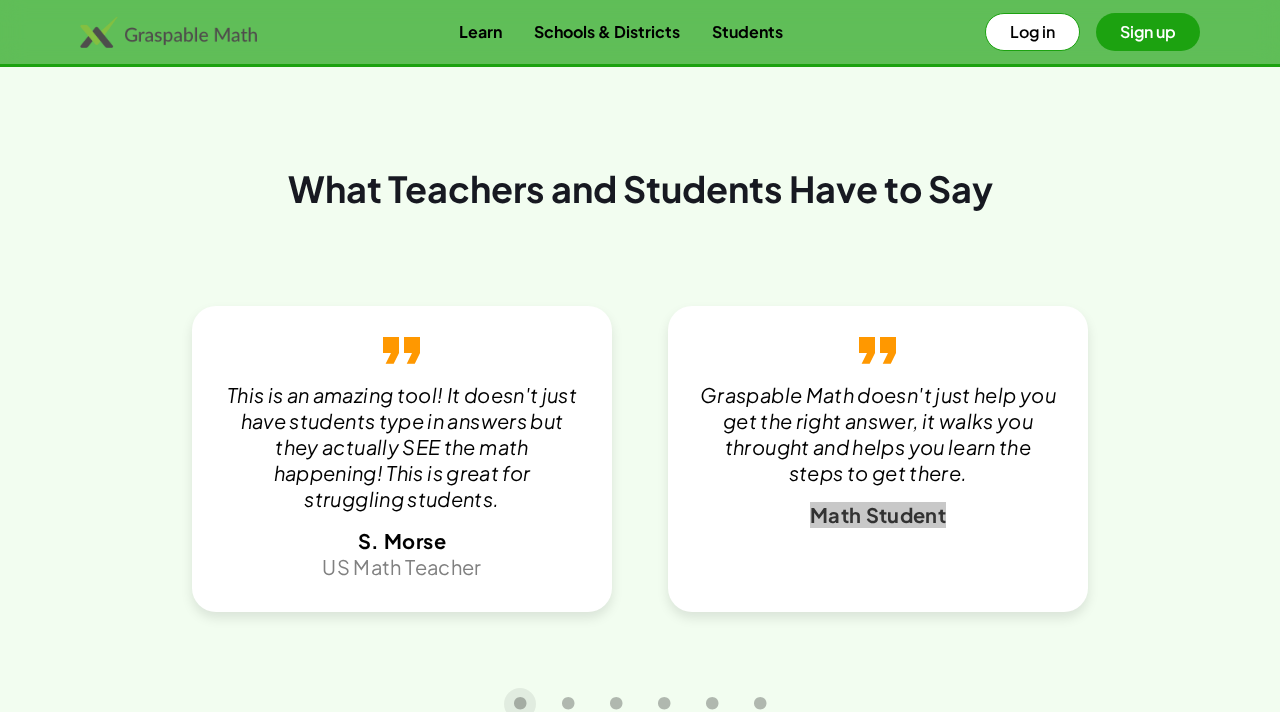 scroll, scrollTop: 3601, scrollLeft: 0, axis: vertical 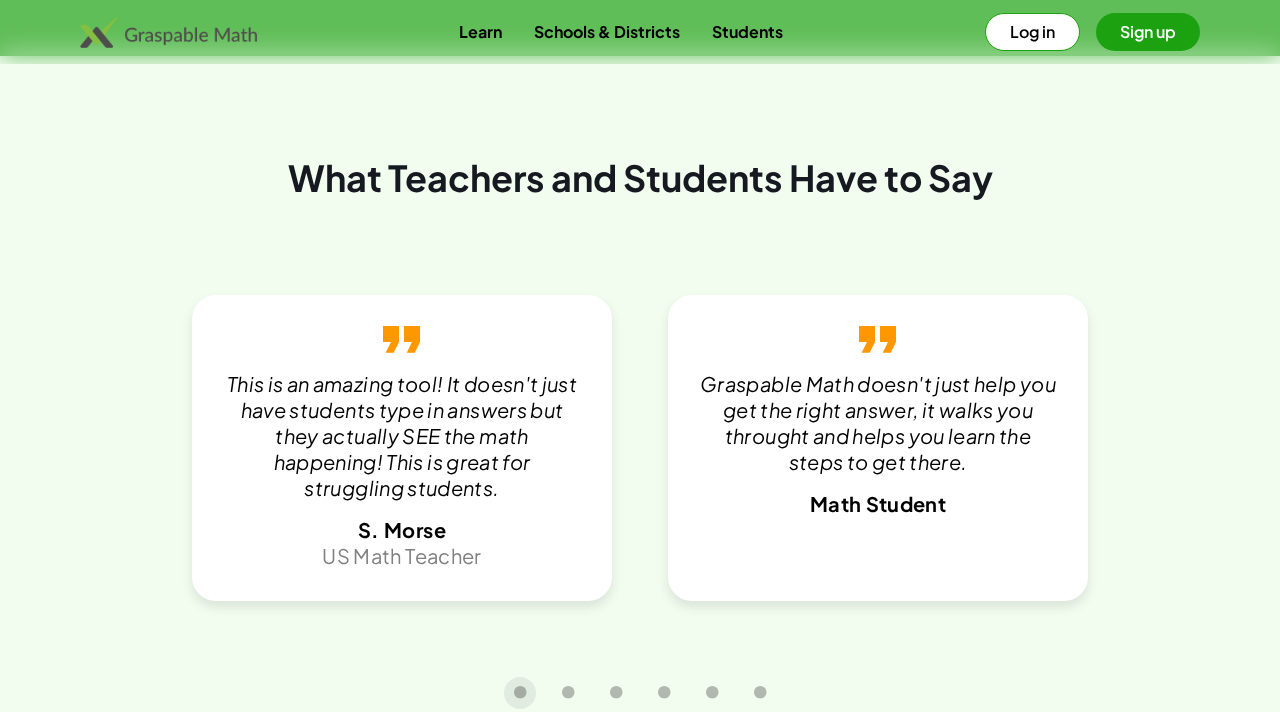 click on "Graspable Math doesn't just help you get the right answer, it walks you throught and helps you learn the steps to get there." at bounding box center [878, 423] 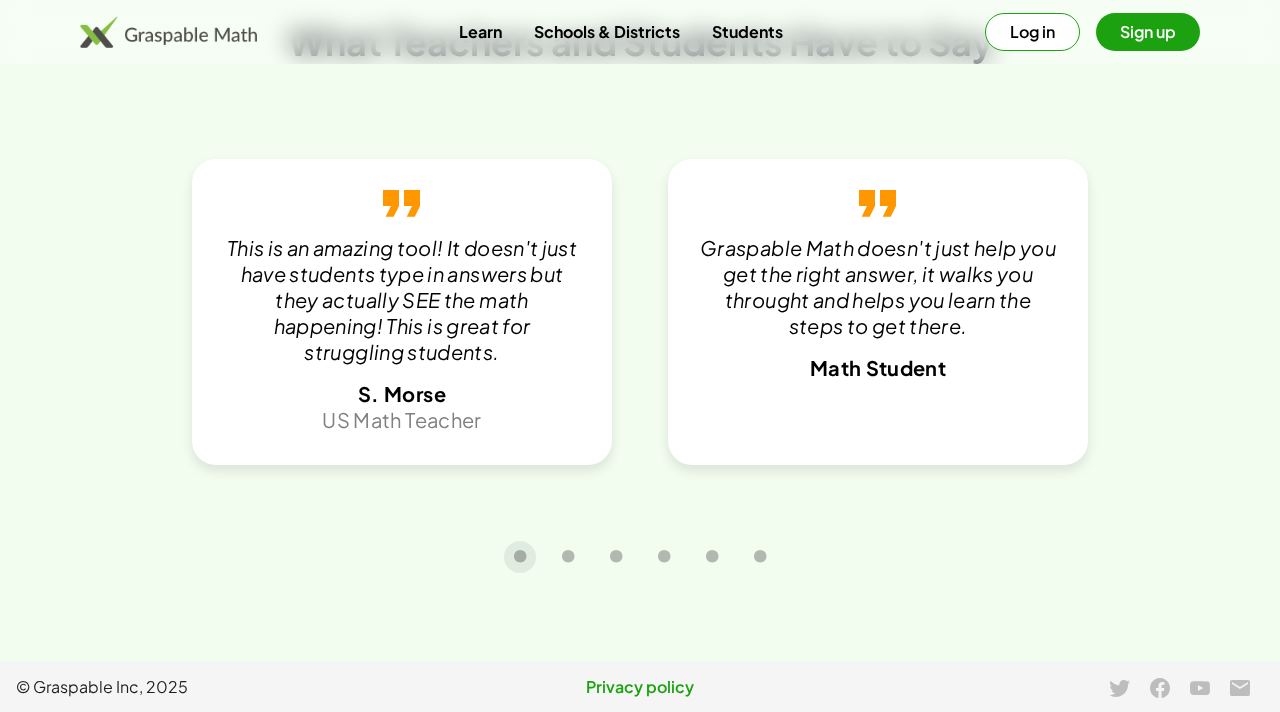 scroll, scrollTop: 4010, scrollLeft: 0, axis: vertical 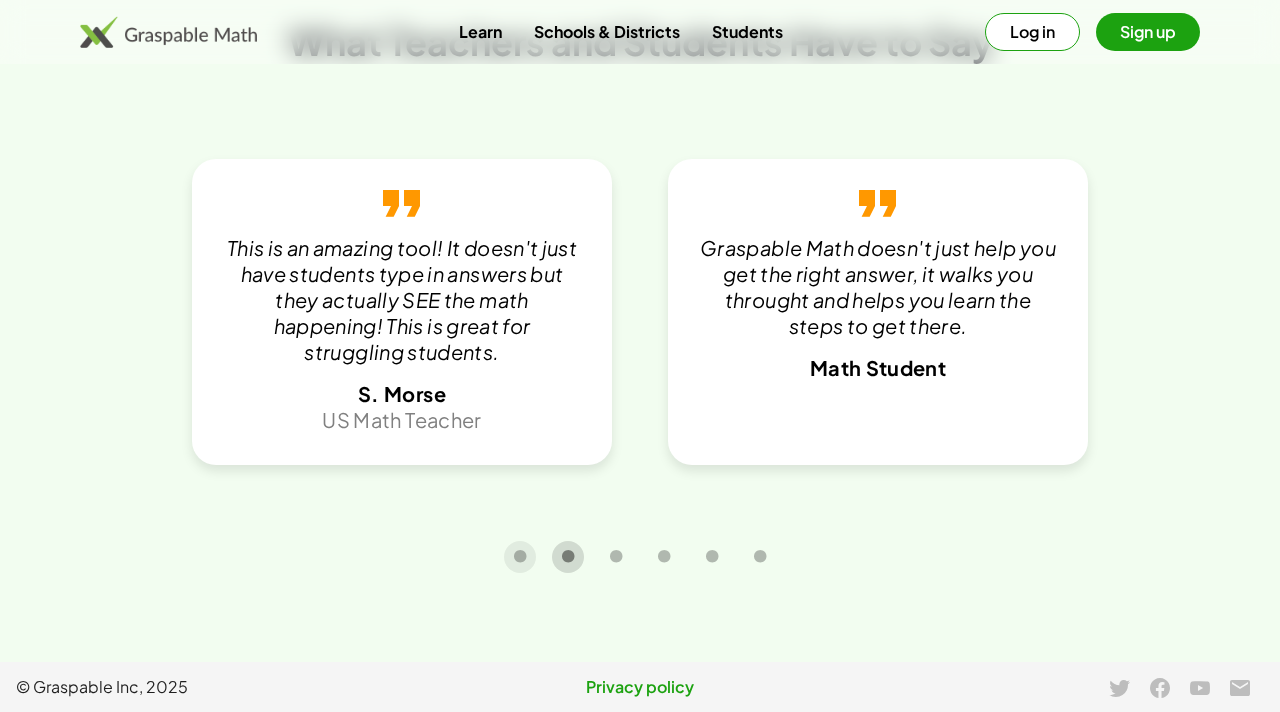 click at bounding box center [568, 556] 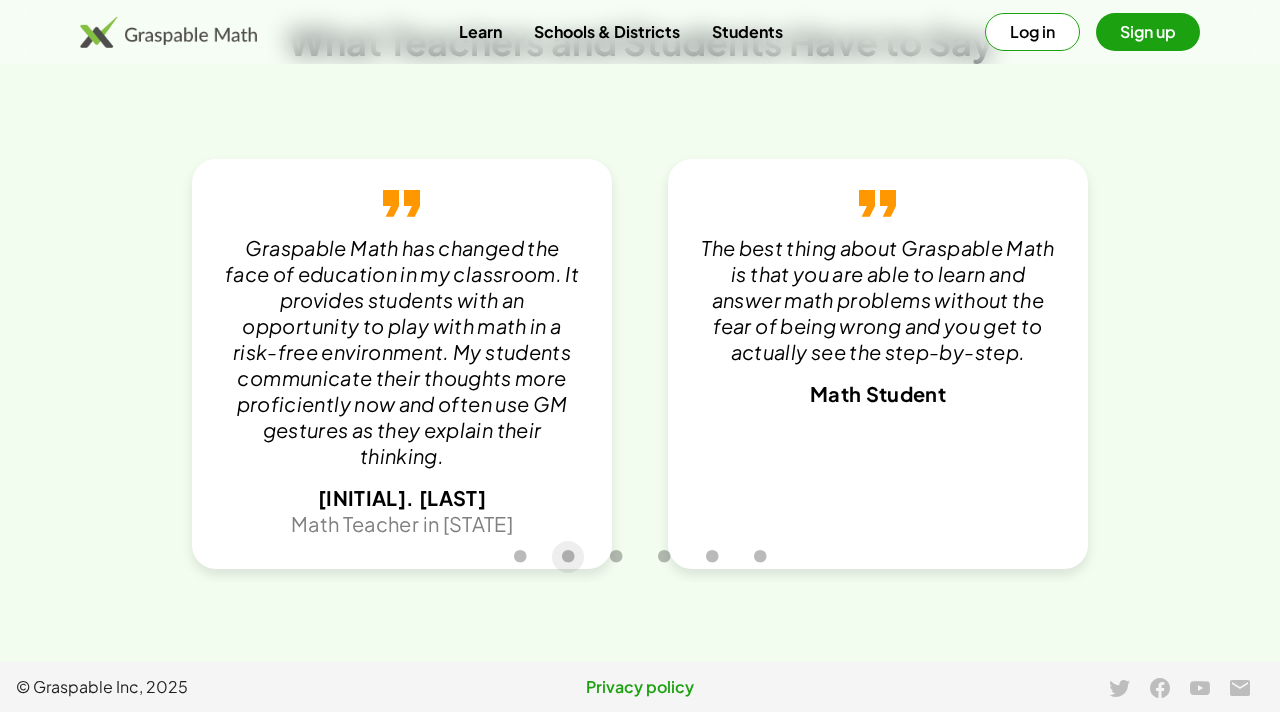 scroll, scrollTop: 4145, scrollLeft: 0, axis: vertical 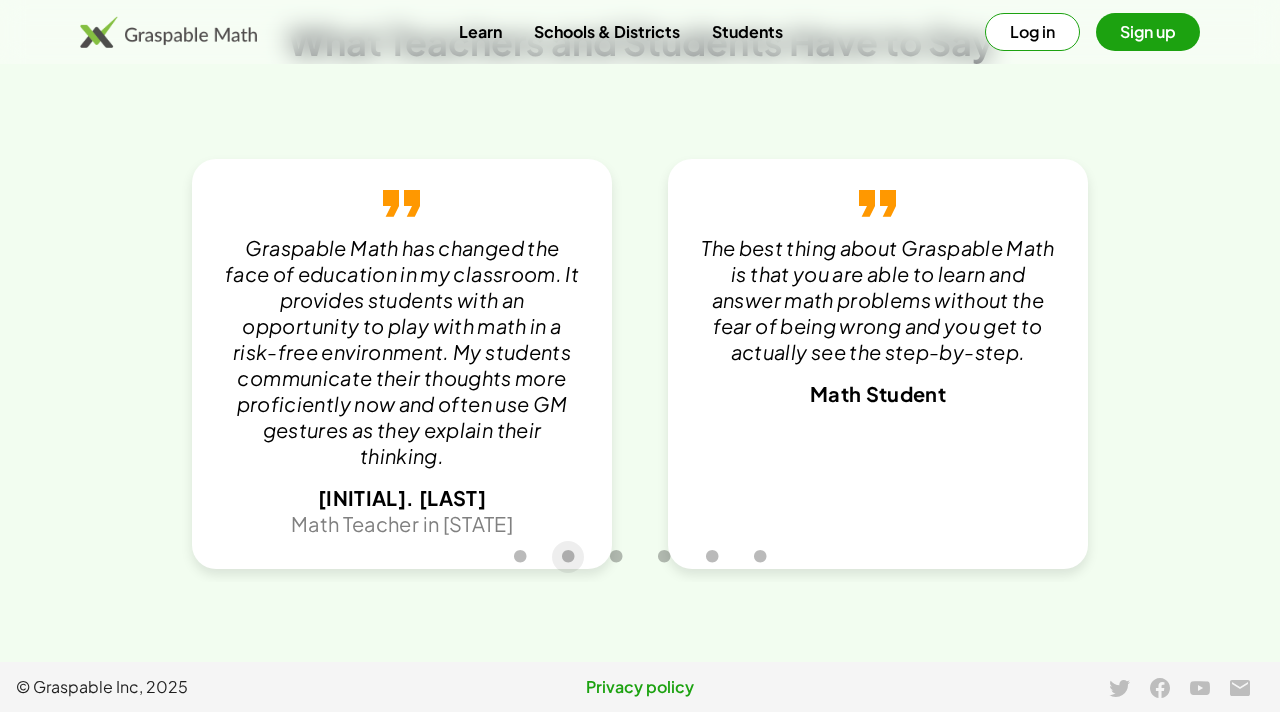 type on "1" 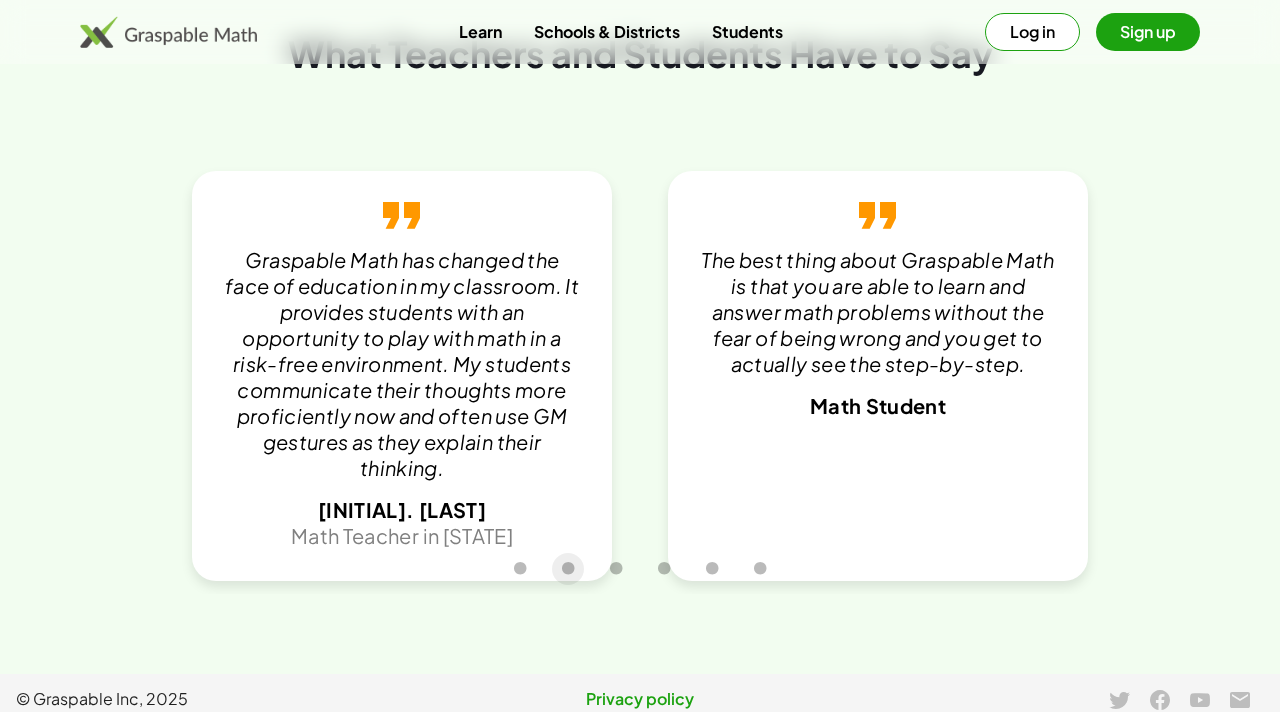 scroll, scrollTop: 4047, scrollLeft: 0, axis: vertical 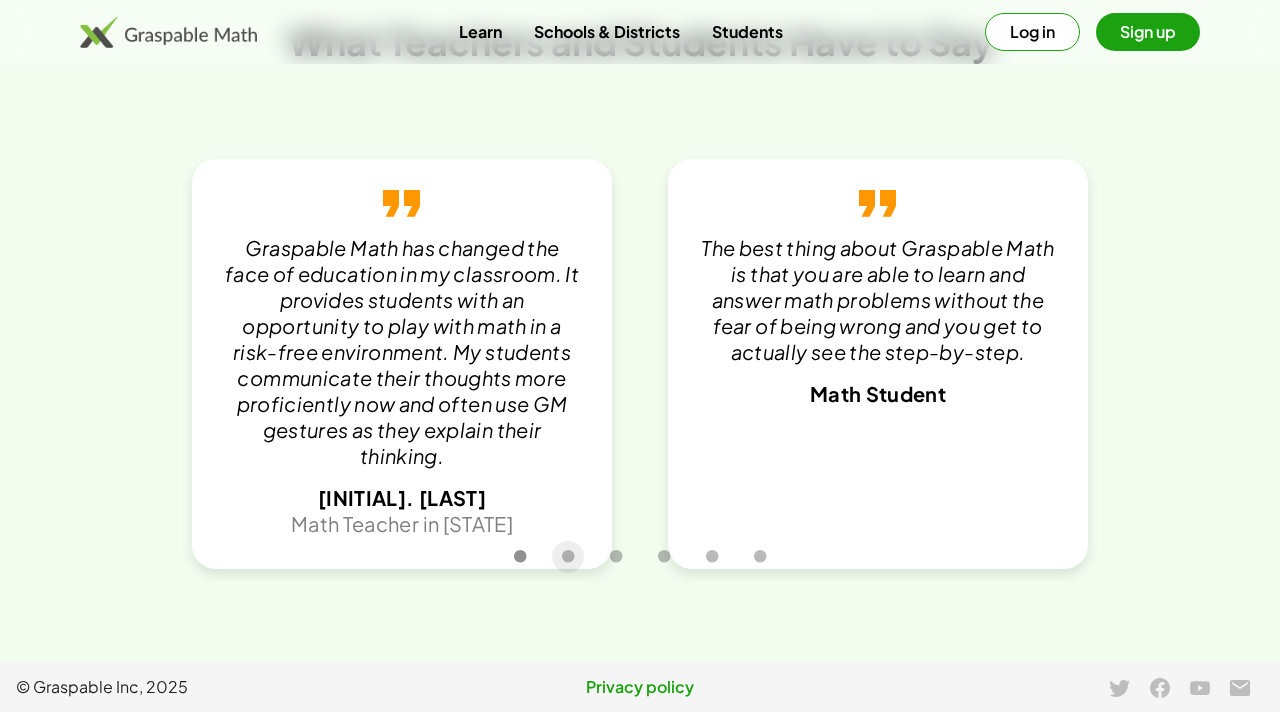 click at bounding box center (520, 556) 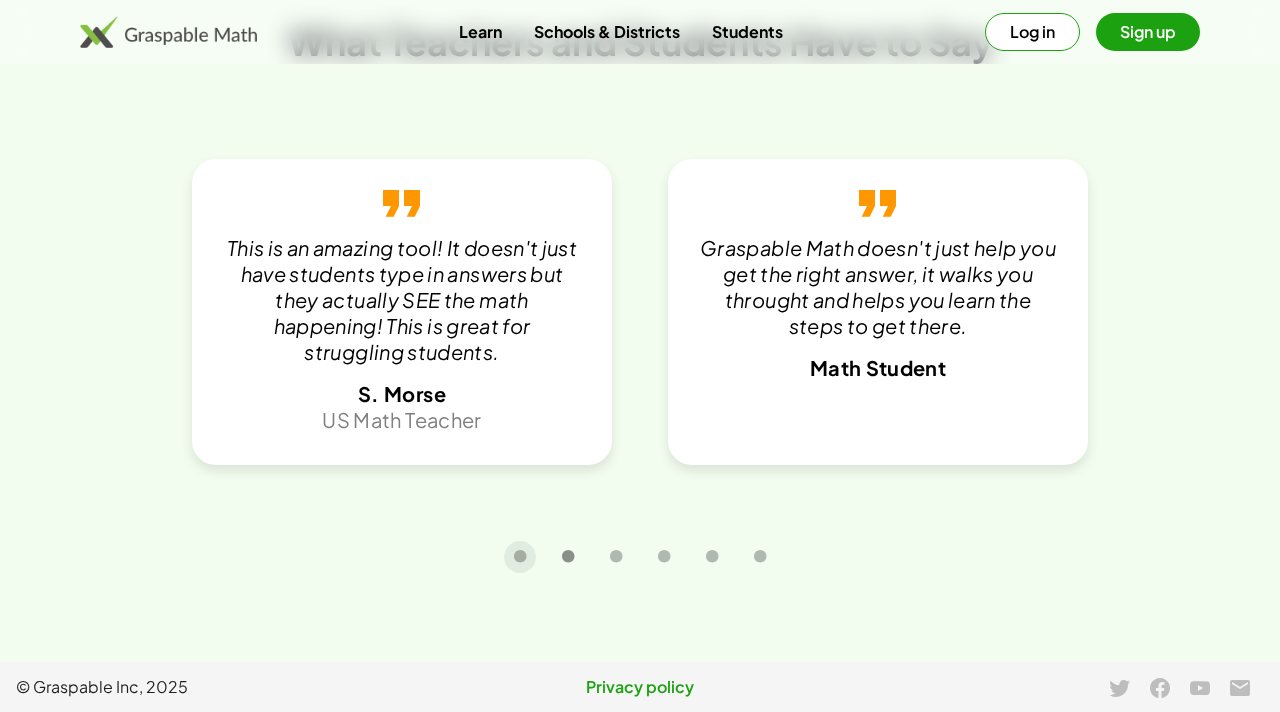 click 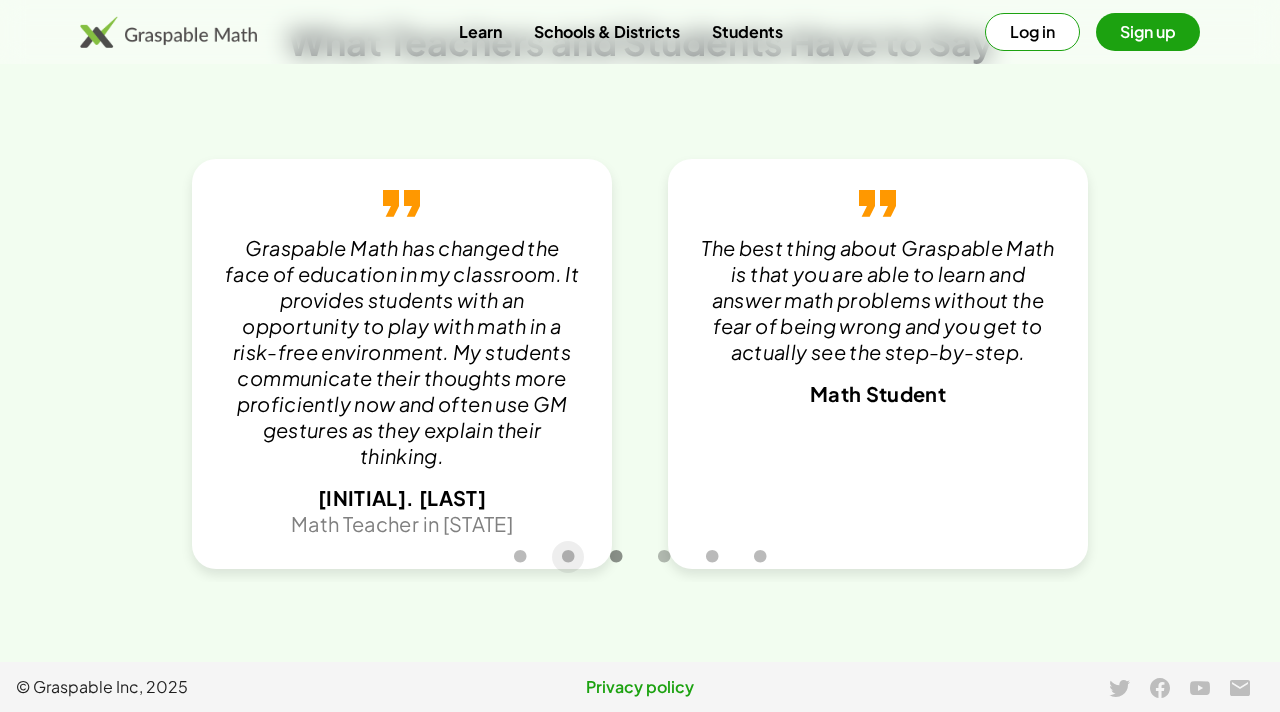 click at bounding box center [616, 556] 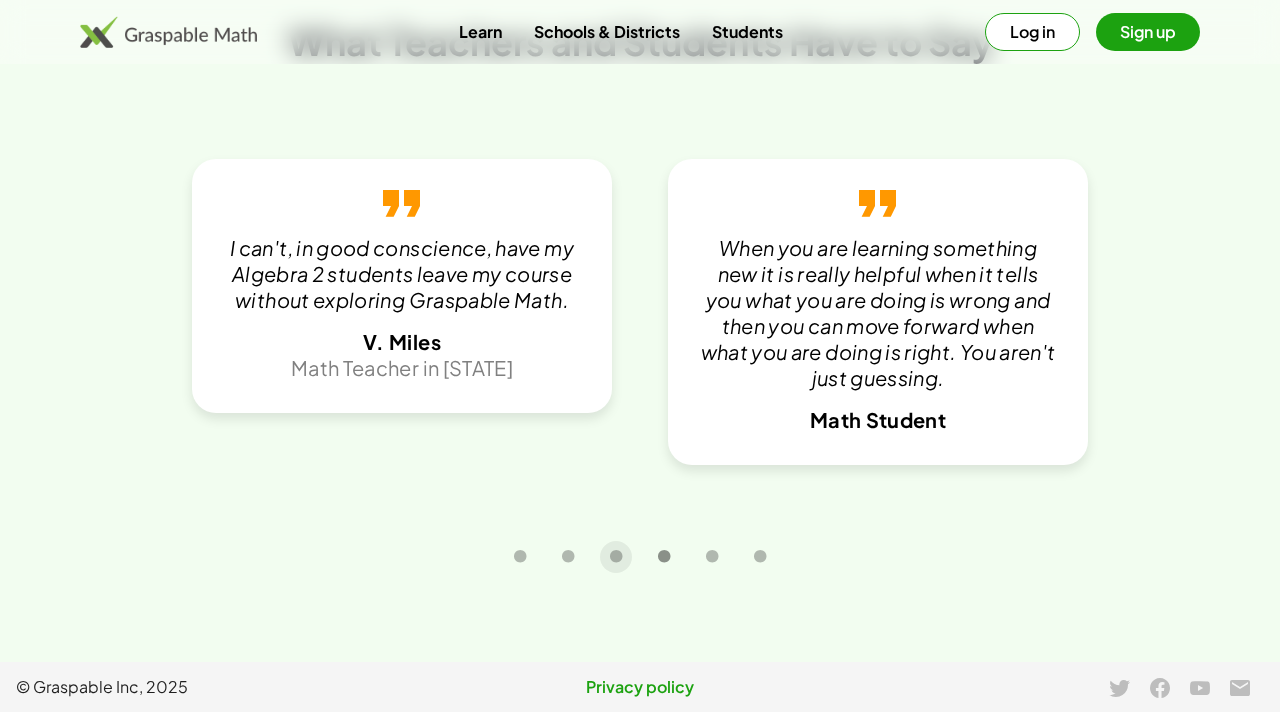 click at bounding box center (664, 556) 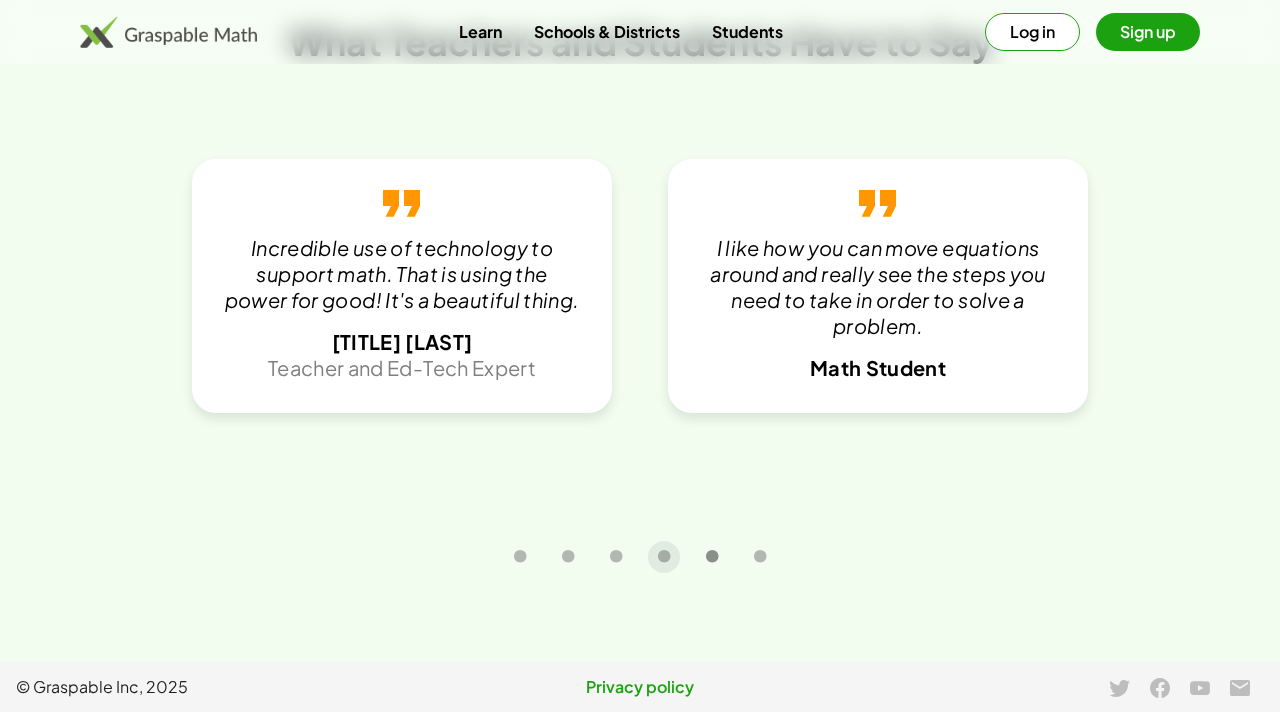 click at bounding box center (712, 556) 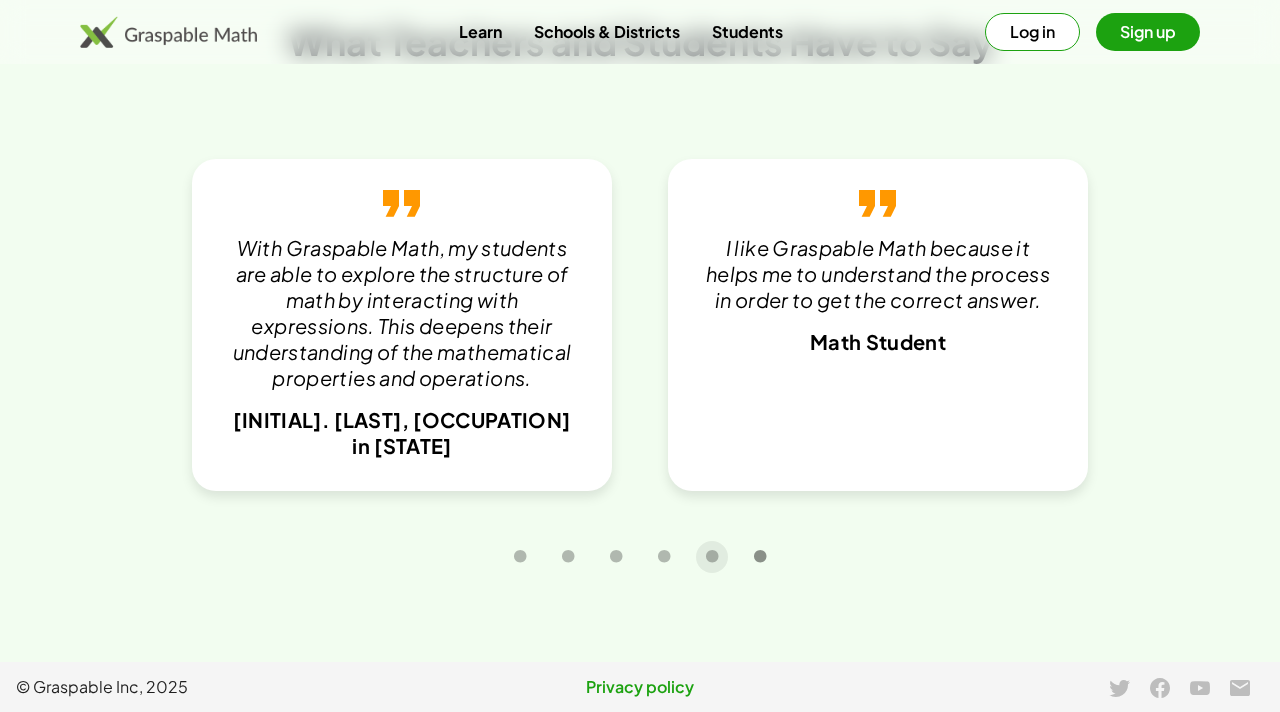 click 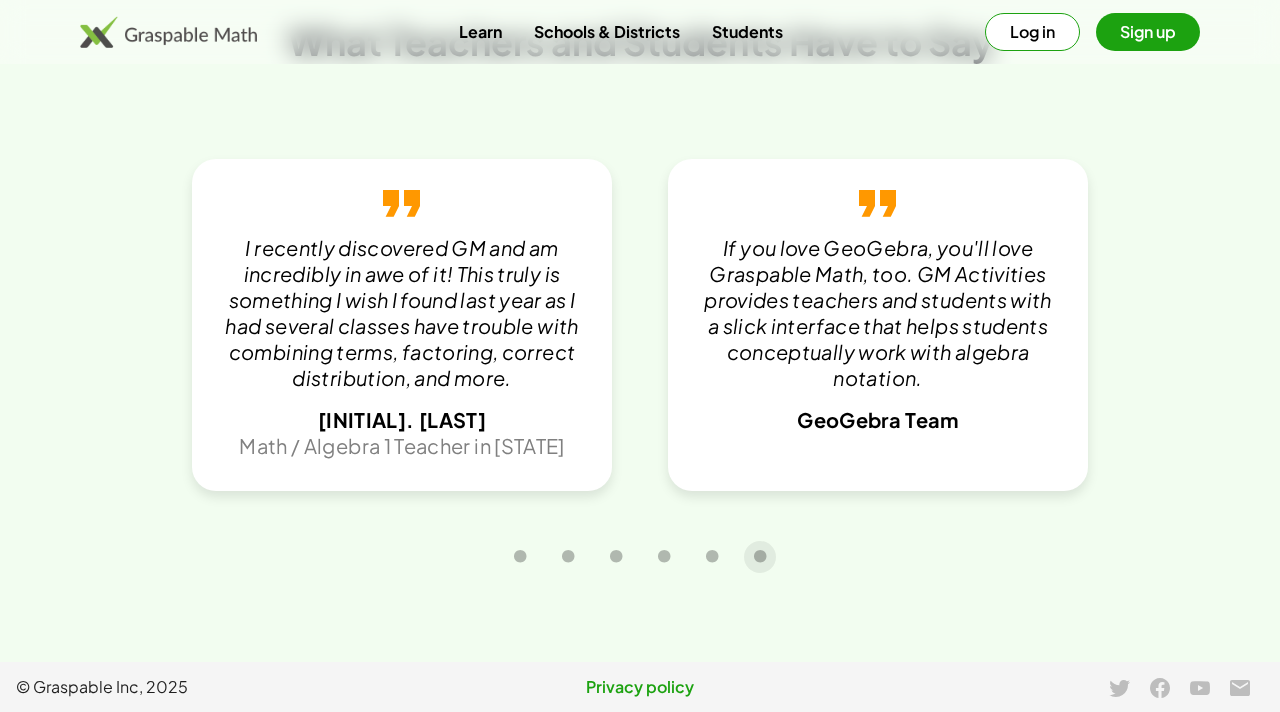 click on "If you love GeoGebra, you'll love Graspable Math, too. GM Activities provides teachers and students with a slick interface that helps students conceptually work with algebra notation." at bounding box center [878, 313] 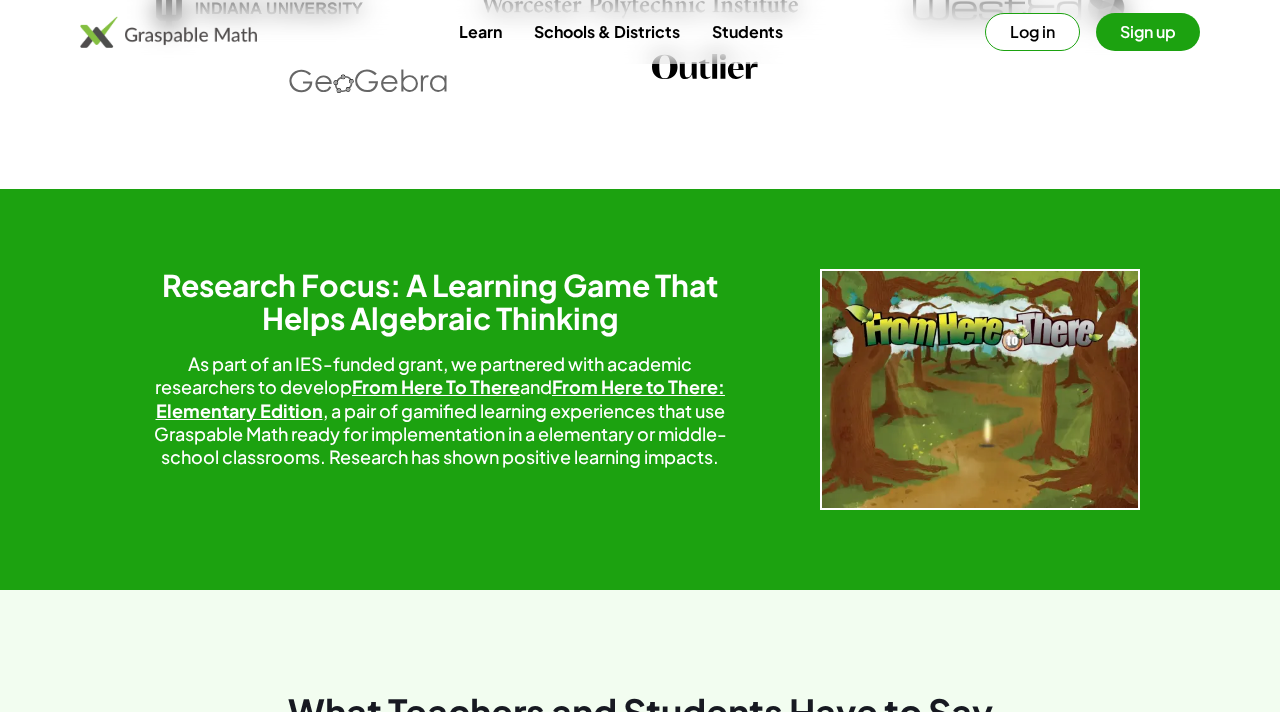 scroll, scrollTop: 0, scrollLeft: 0, axis: both 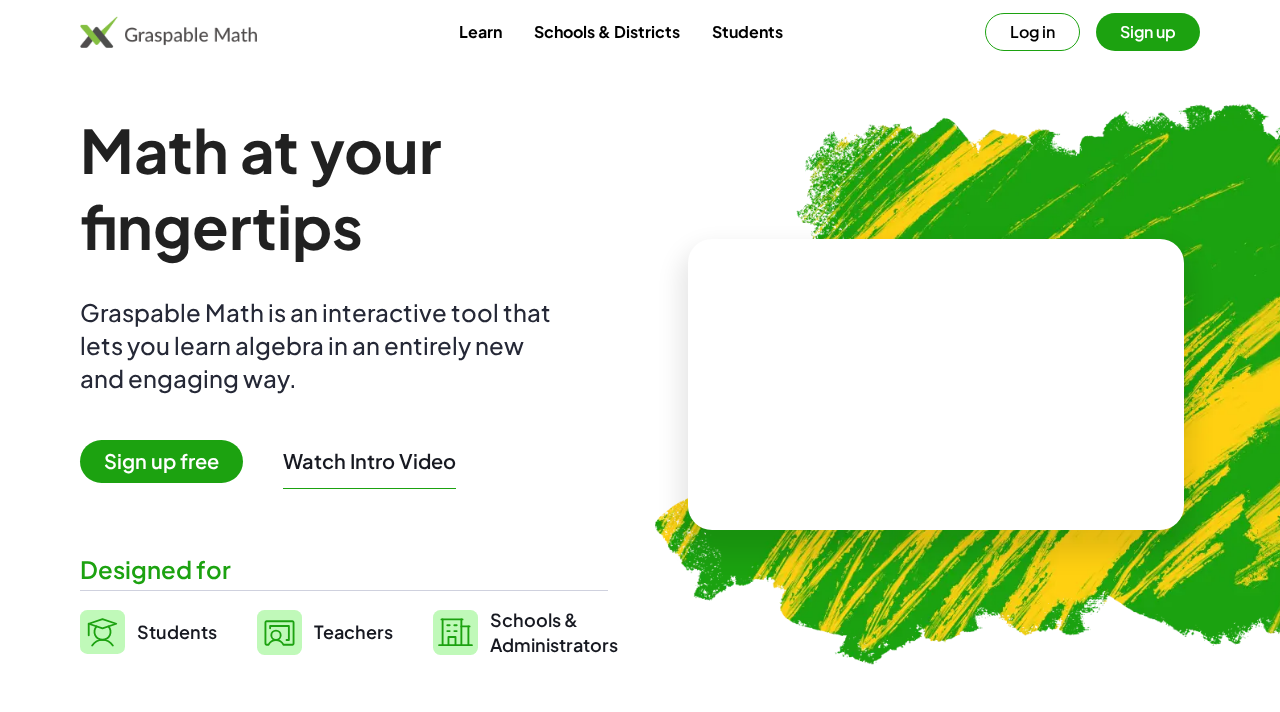 drag, startPoint x: 1279, startPoint y: 622, endPoint x: 1279, endPoint y: -88, distance: 710 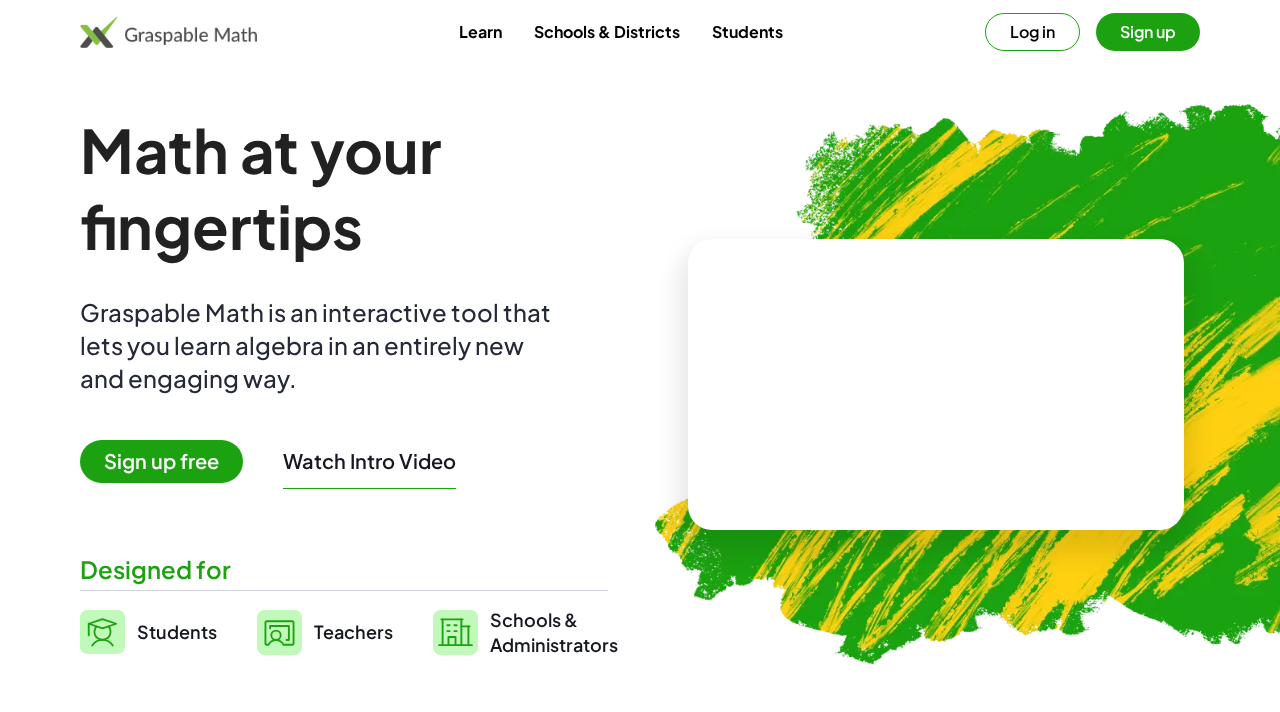 click on "Schools & Districts" at bounding box center [607, 31] 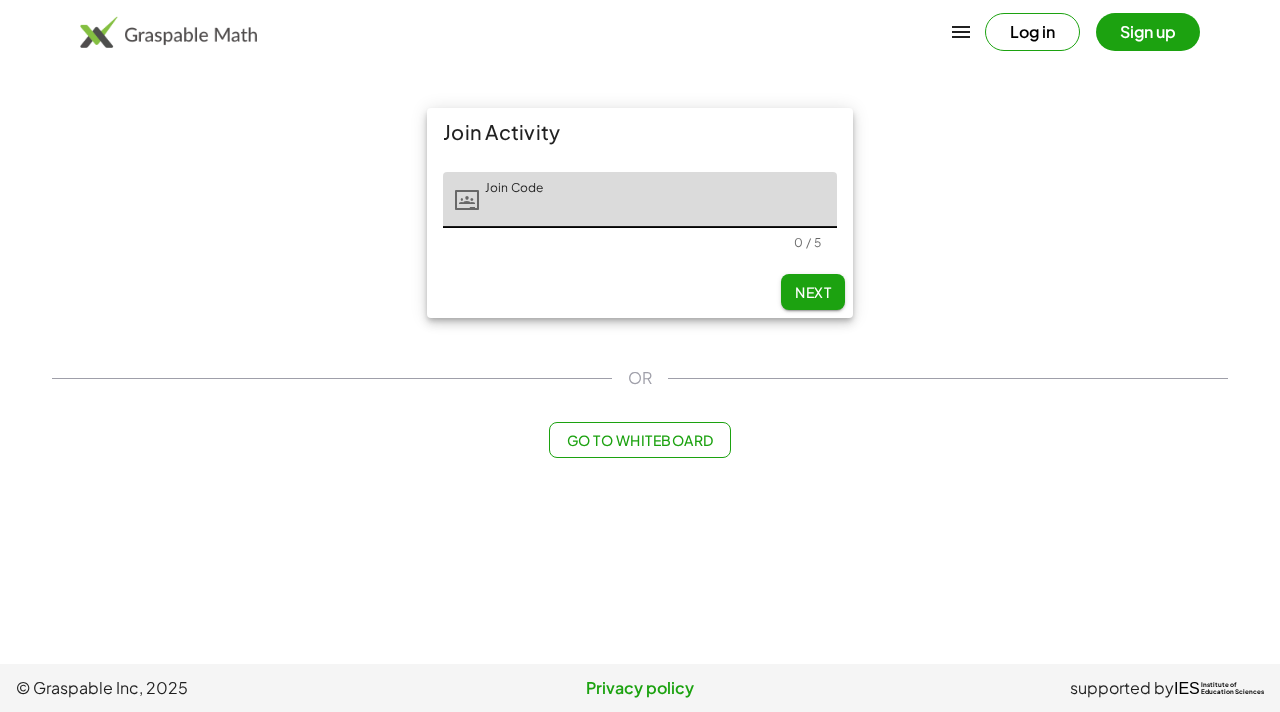 click on "Go to Whiteboard" at bounding box center [639, 440] 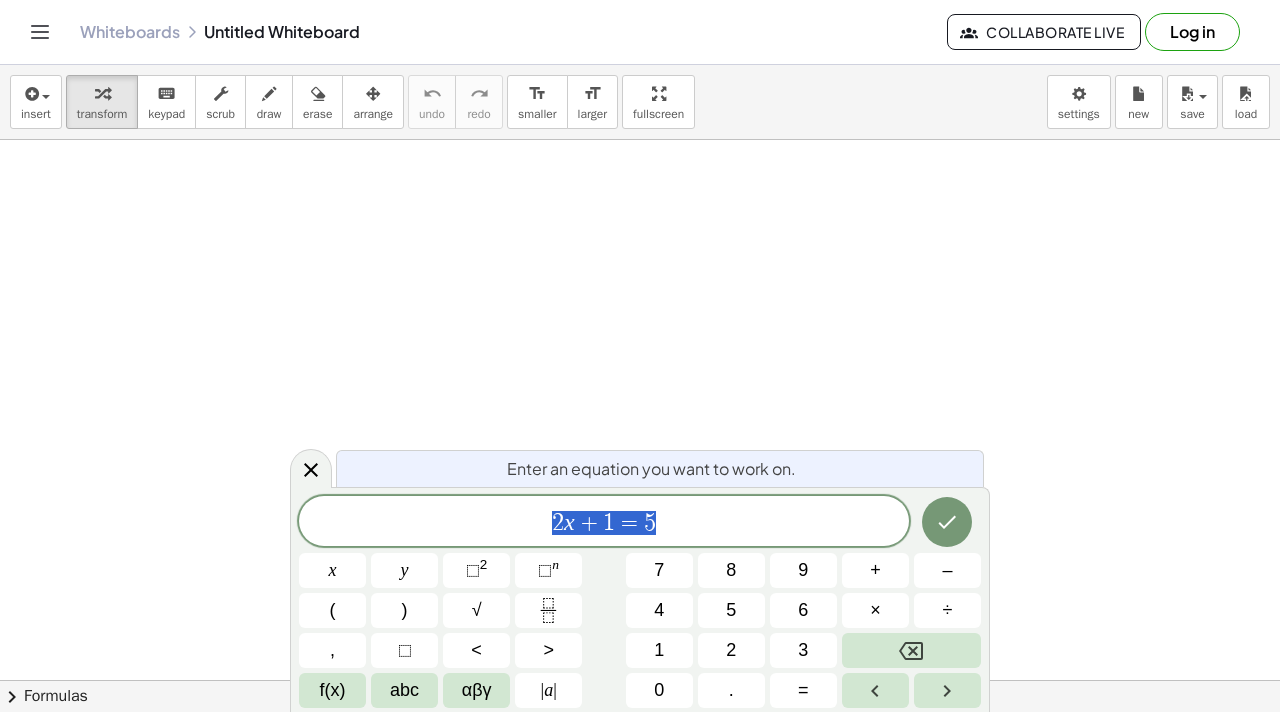 click at bounding box center (640, 745) 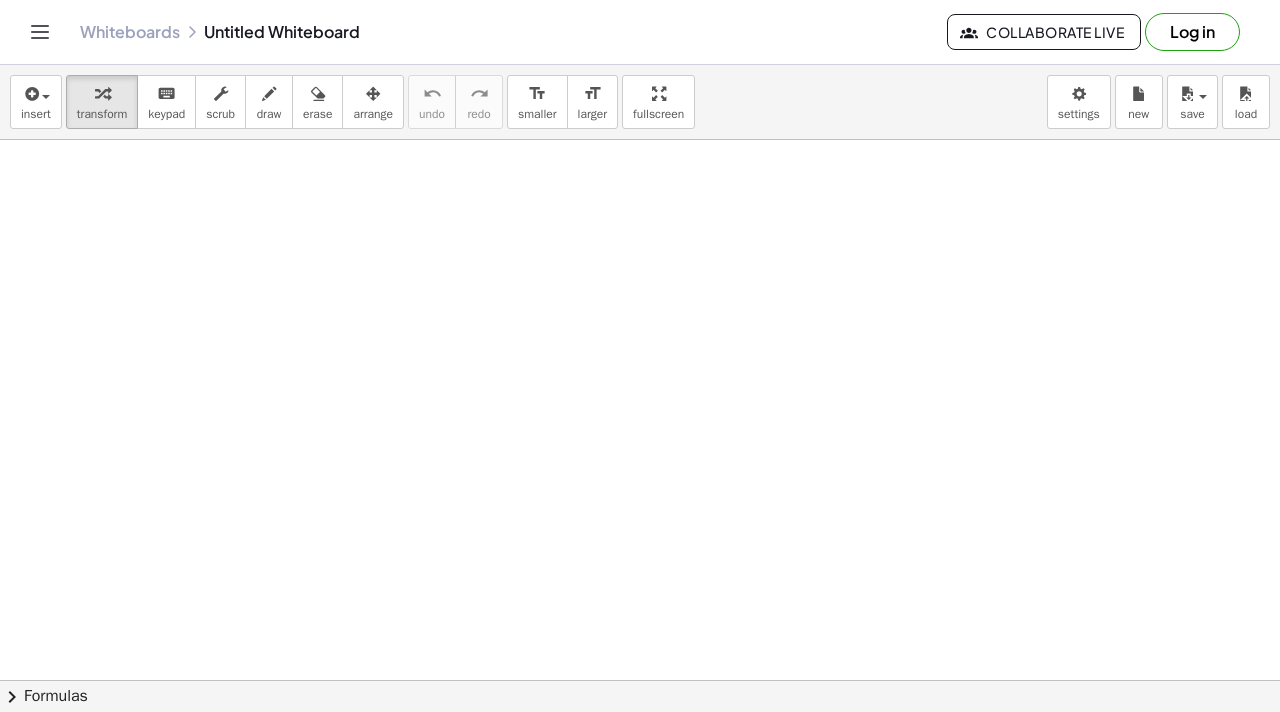 click on "Collaborate Live" 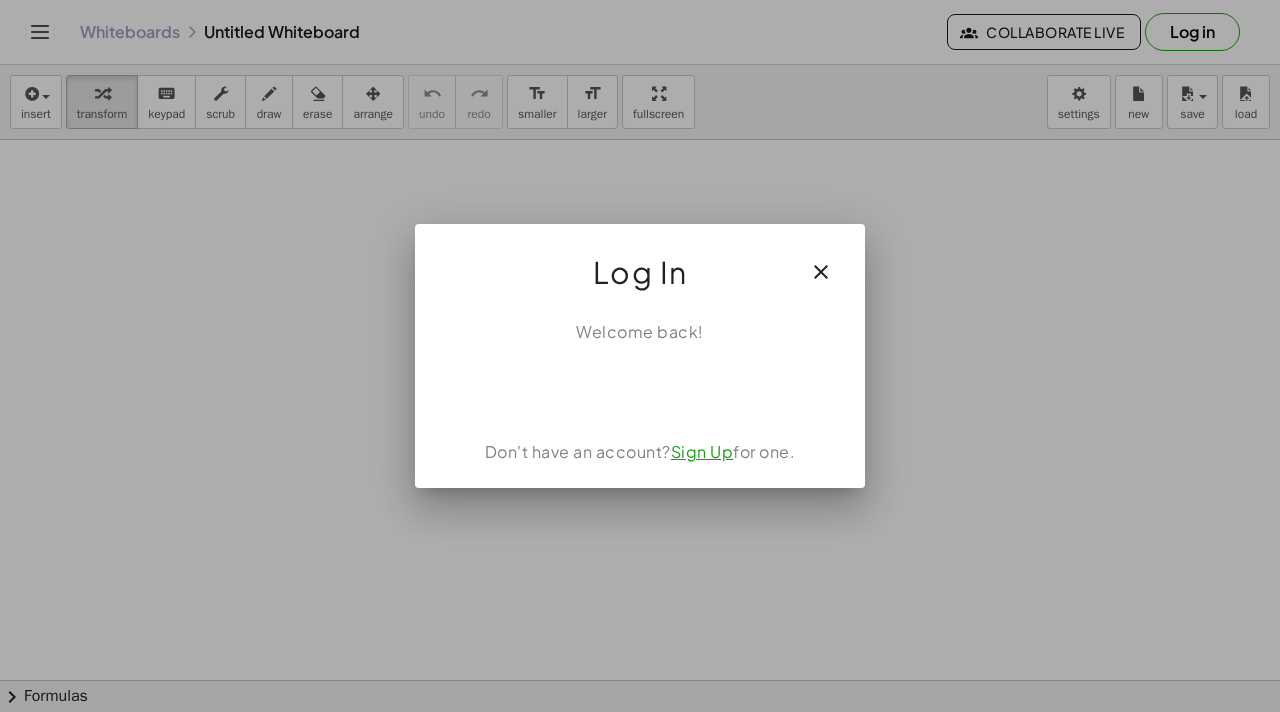 click 